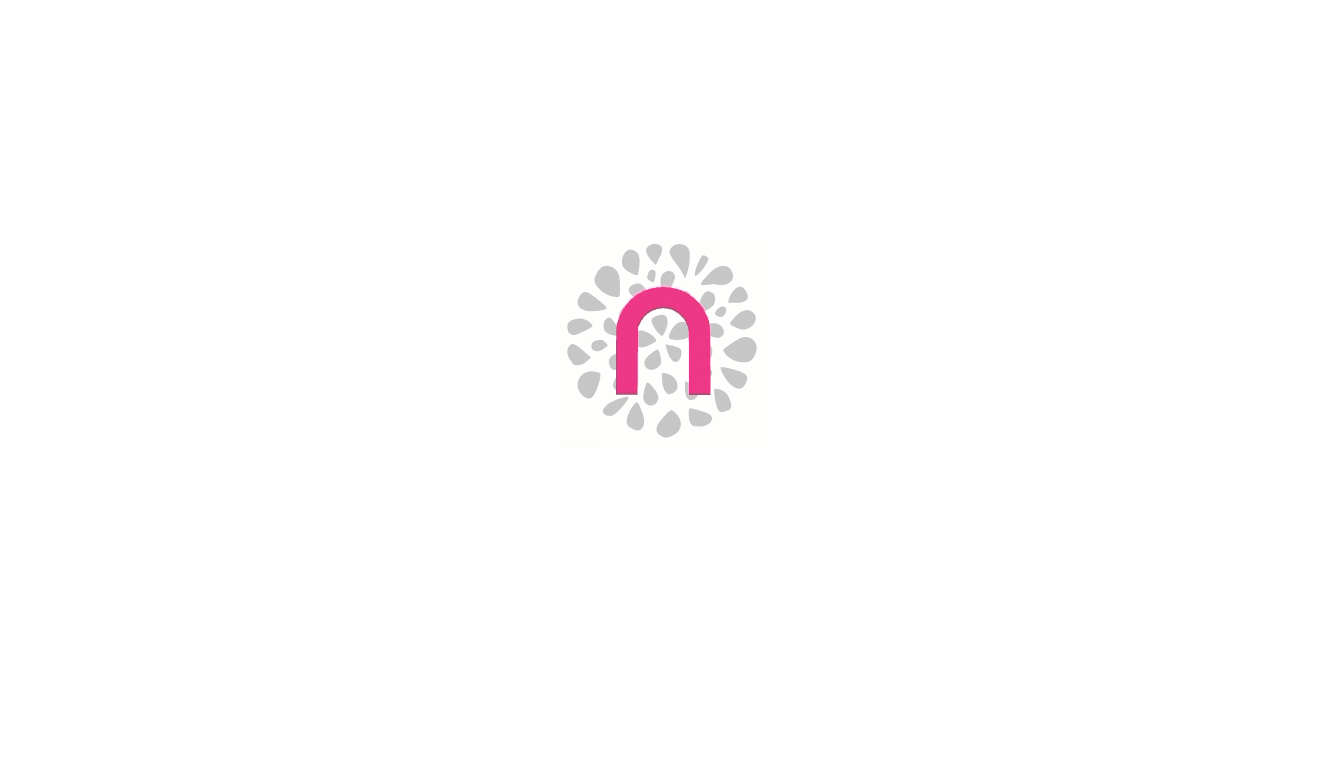 scroll, scrollTop: 0, scrollLeft: 0, axis: both 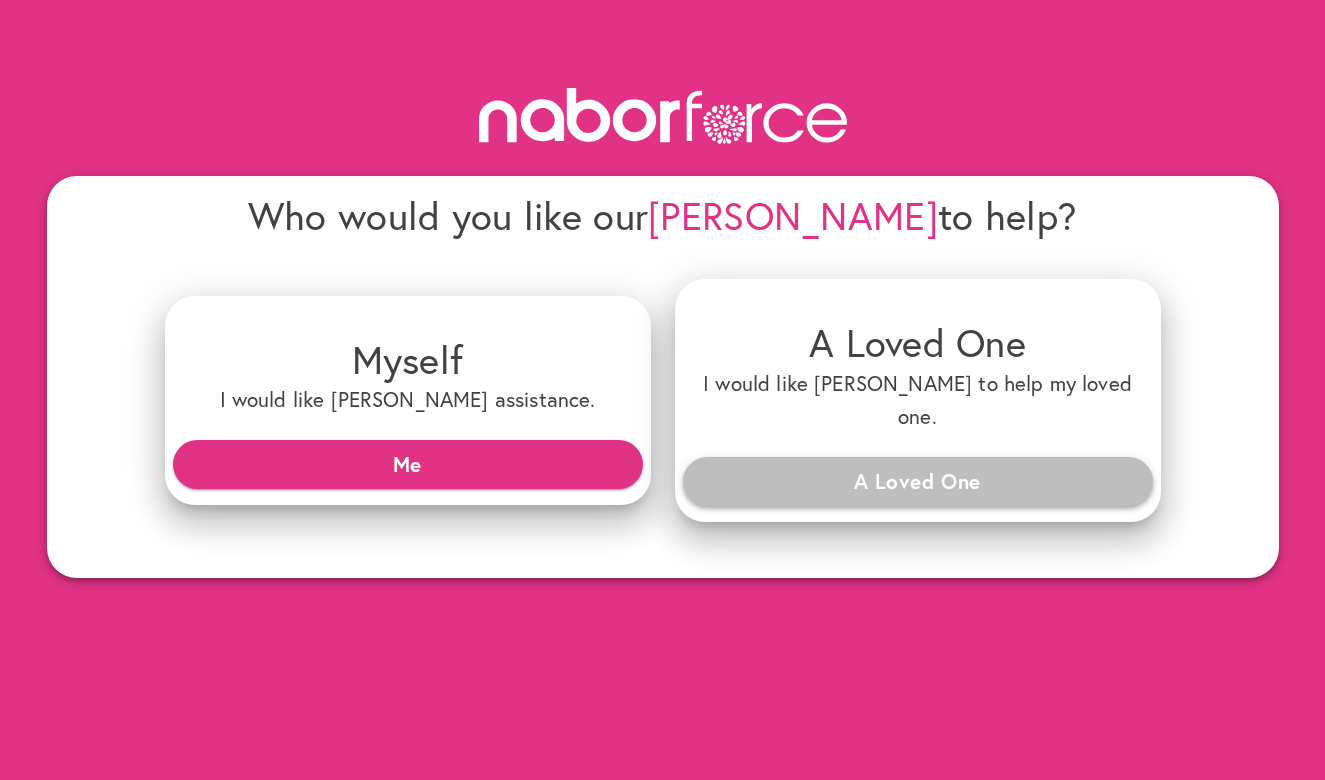click on "A Loved One" at bounding box center (918, 481) 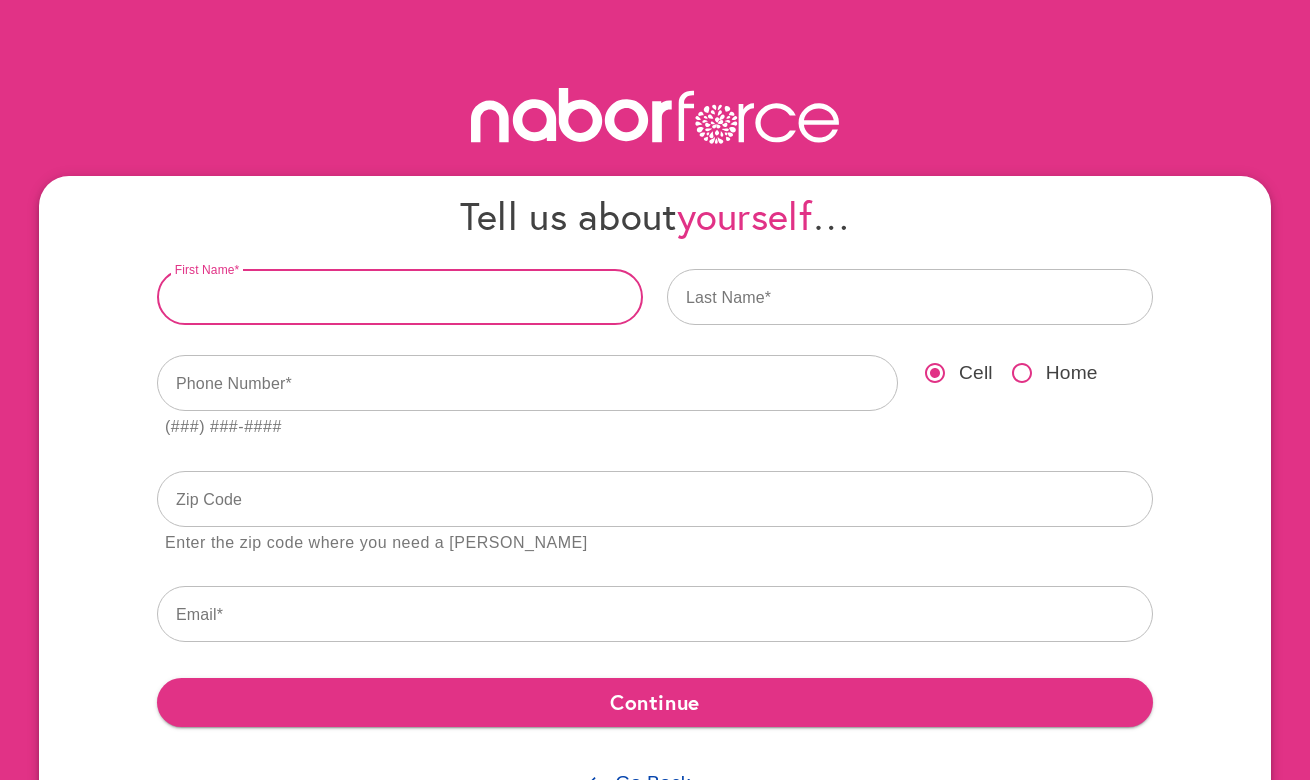 click at bounding box center (400, 297) 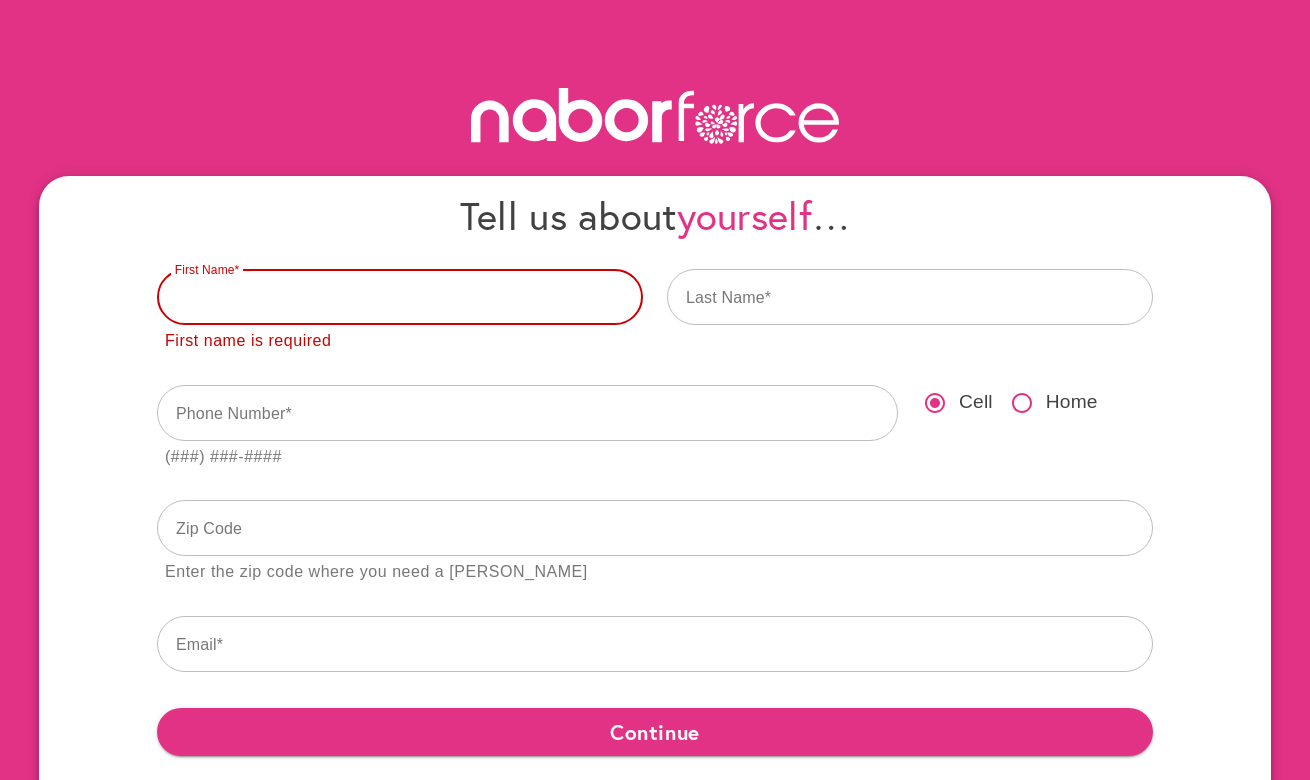 click at bounding box center (400, 297) 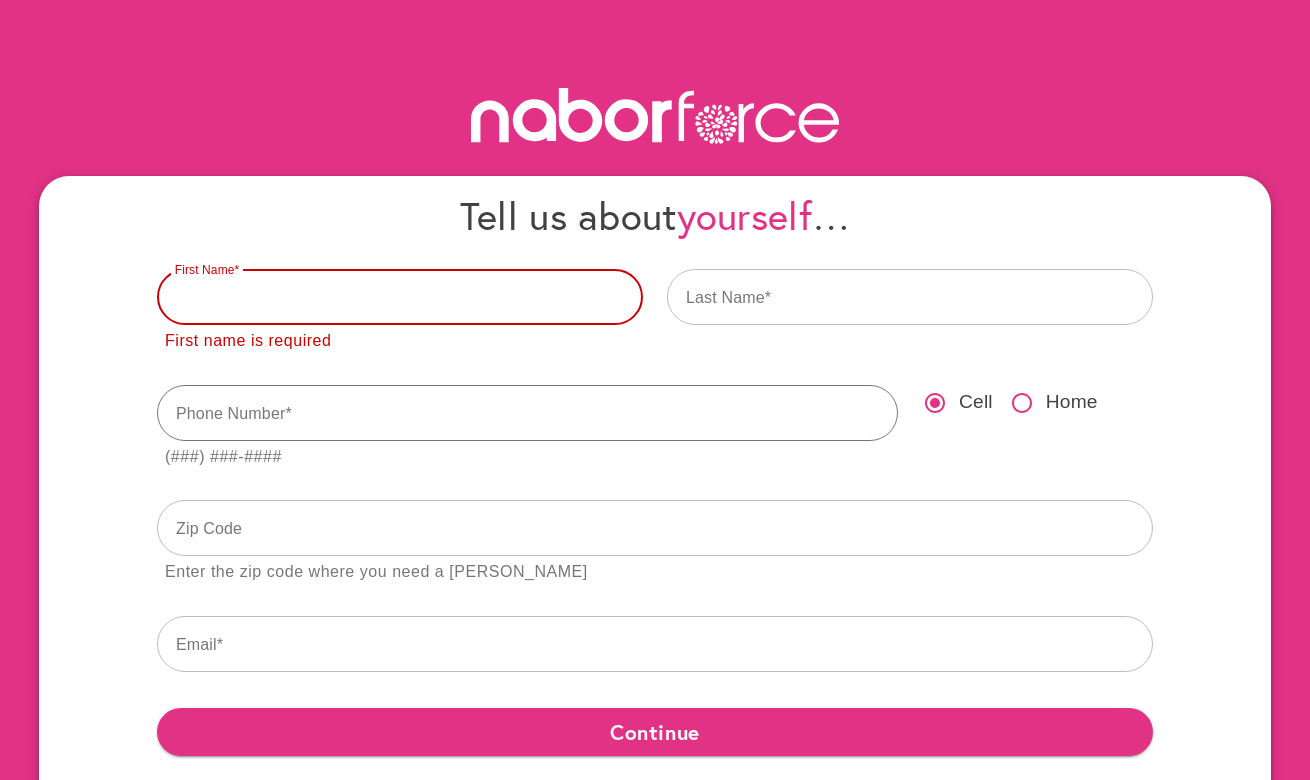 type on "****" 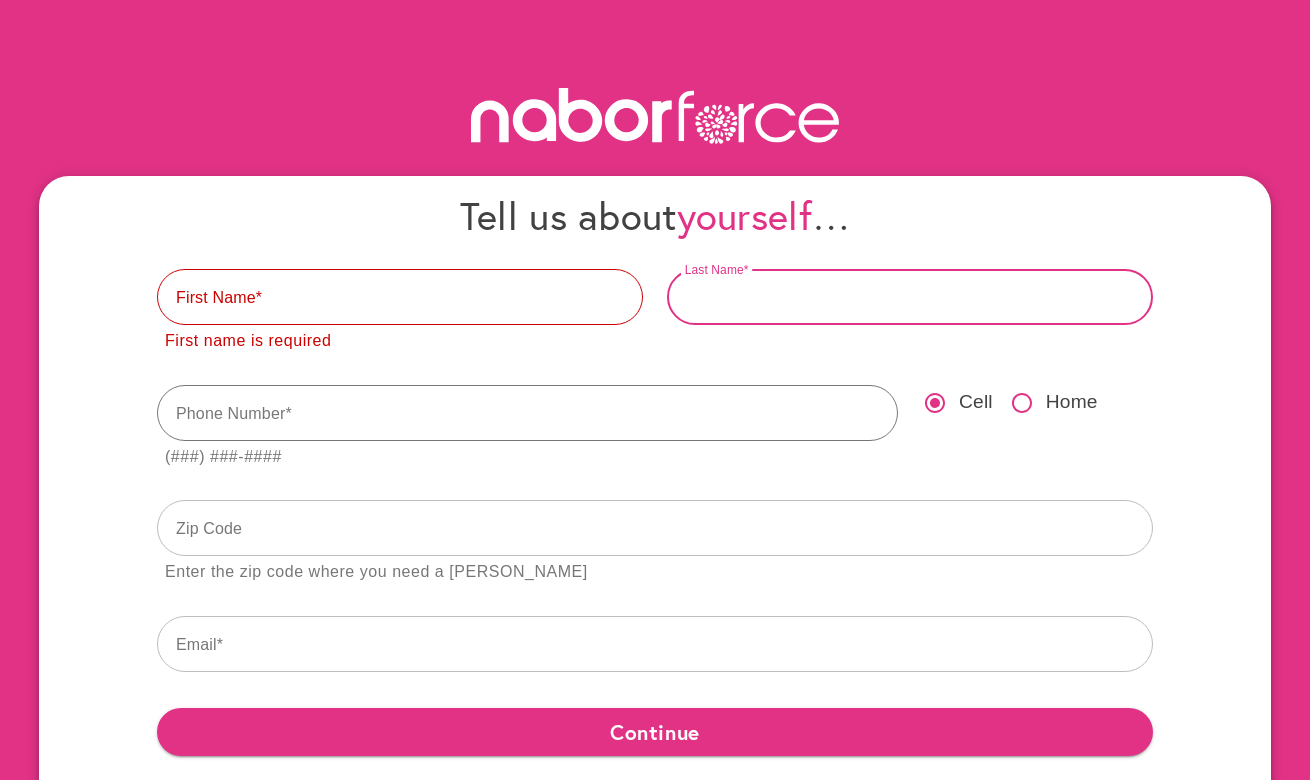 type on "********" 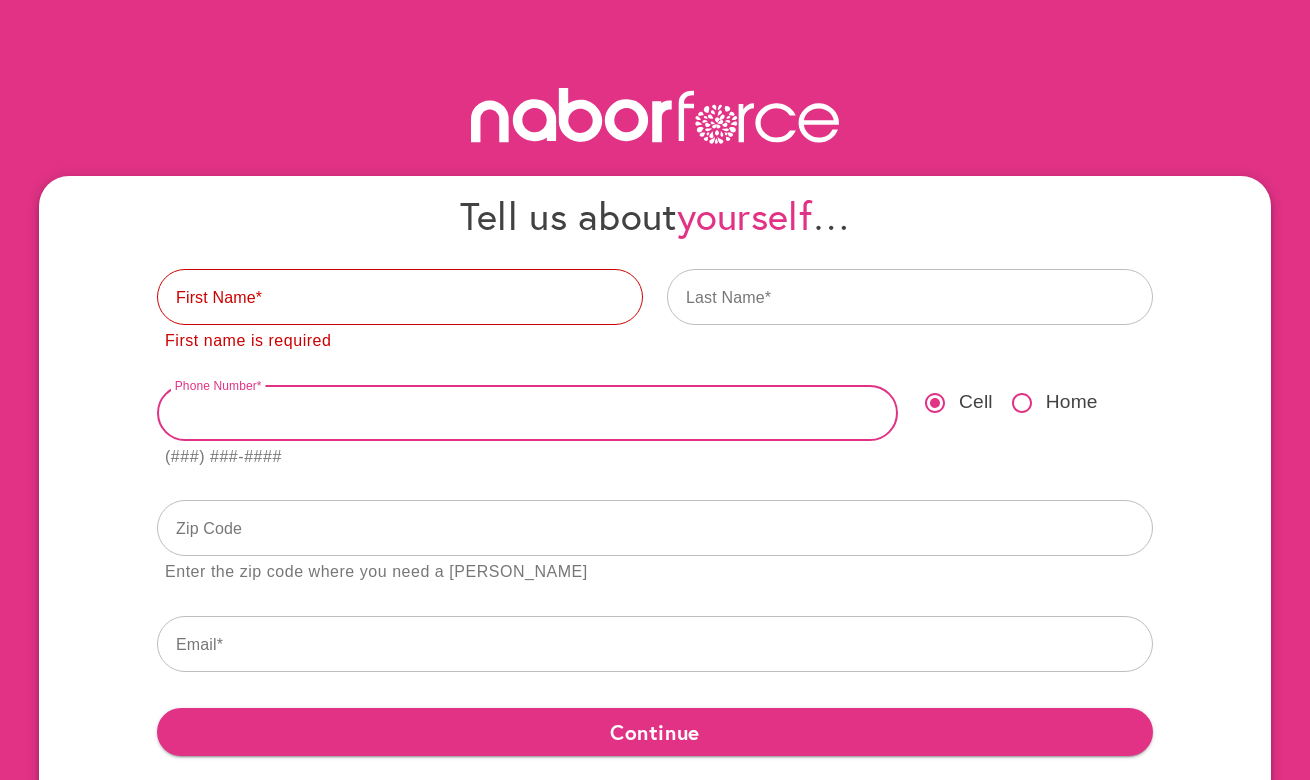 type on "********" 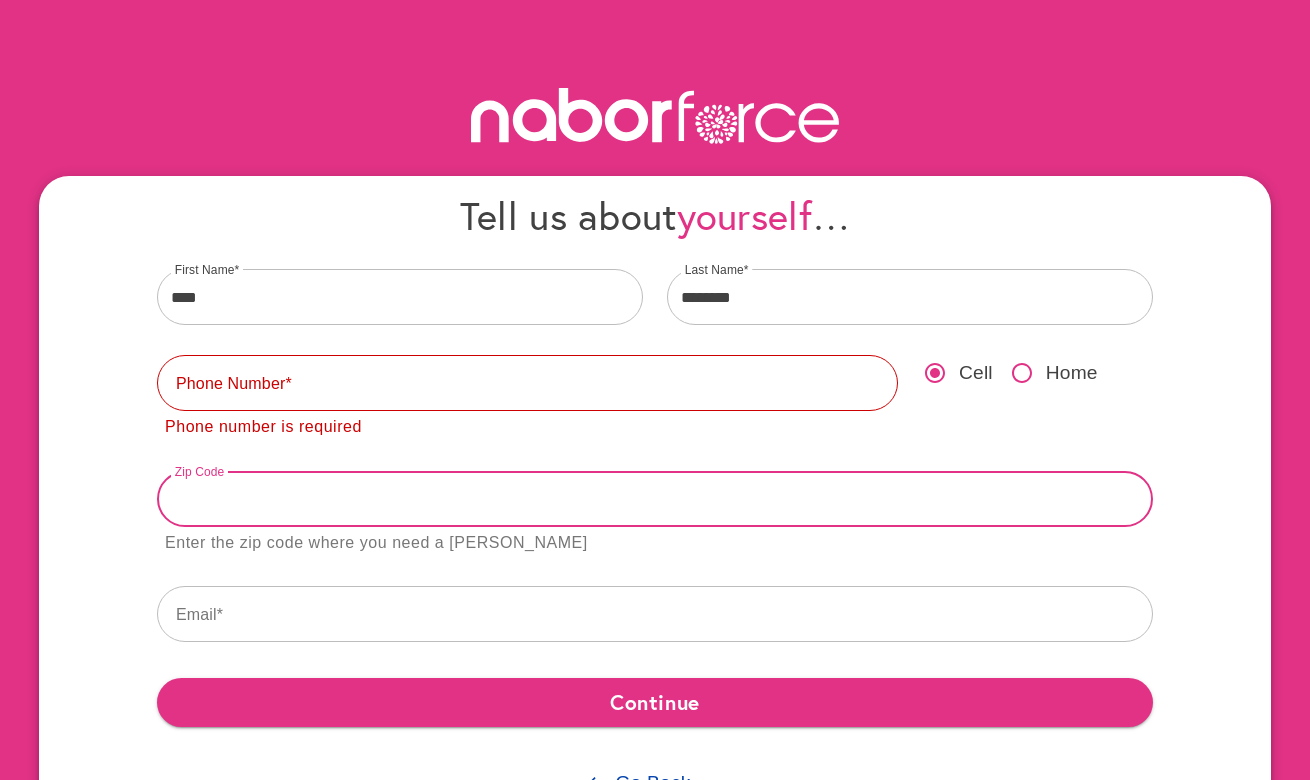 type on "*****" 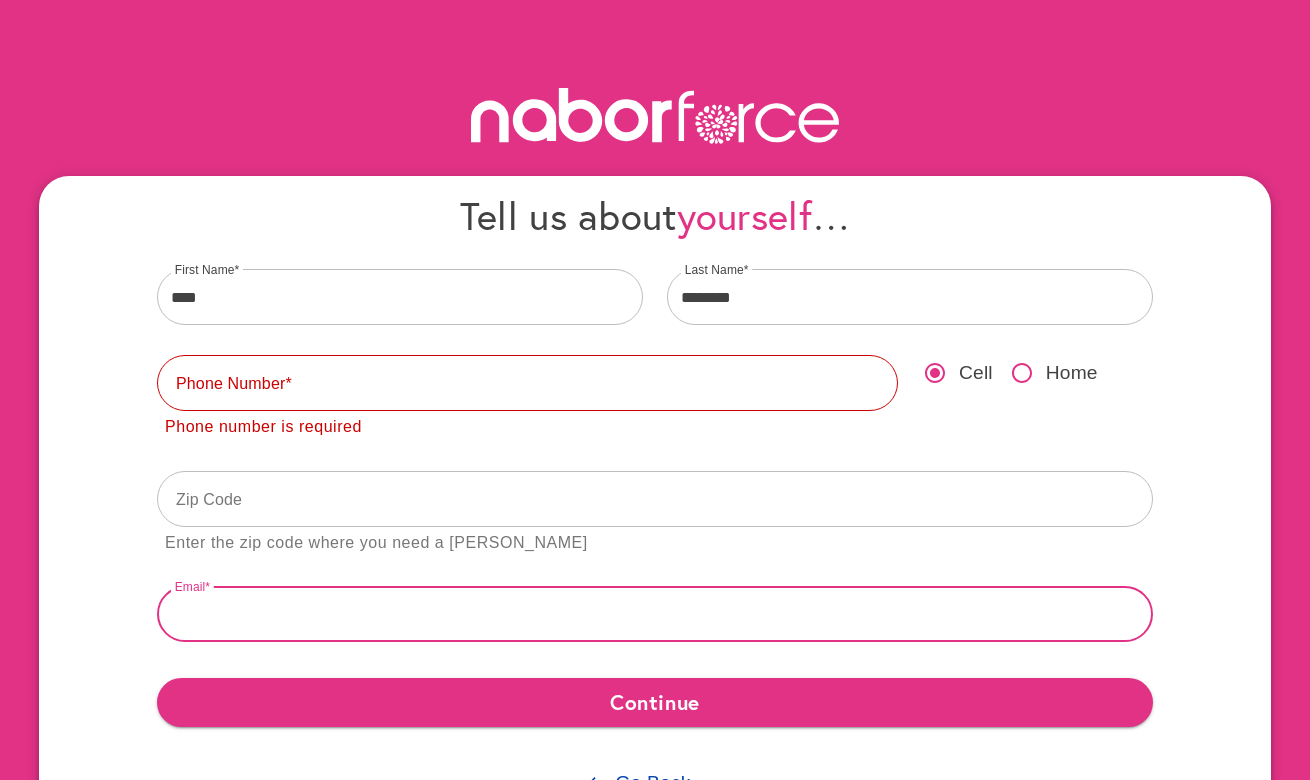 type on "**********" 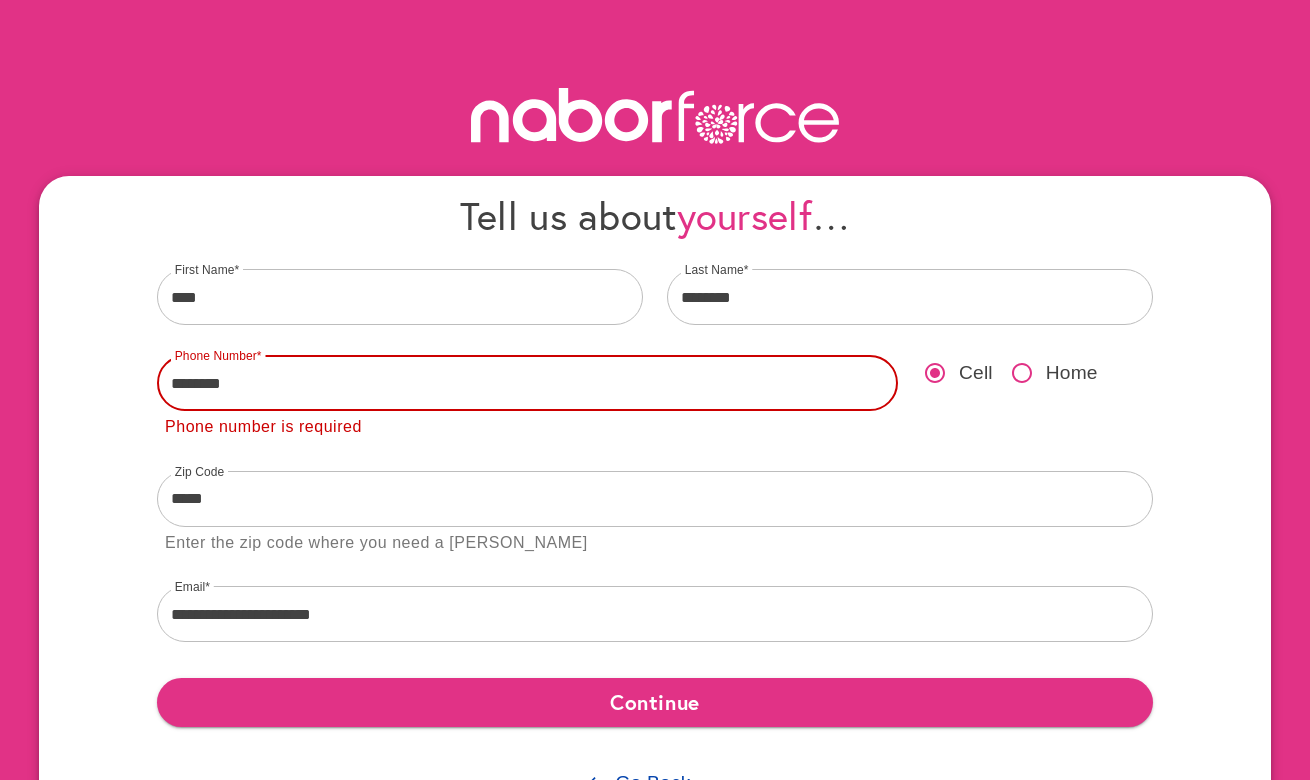 click on "********" at bounding box center [527, 383] 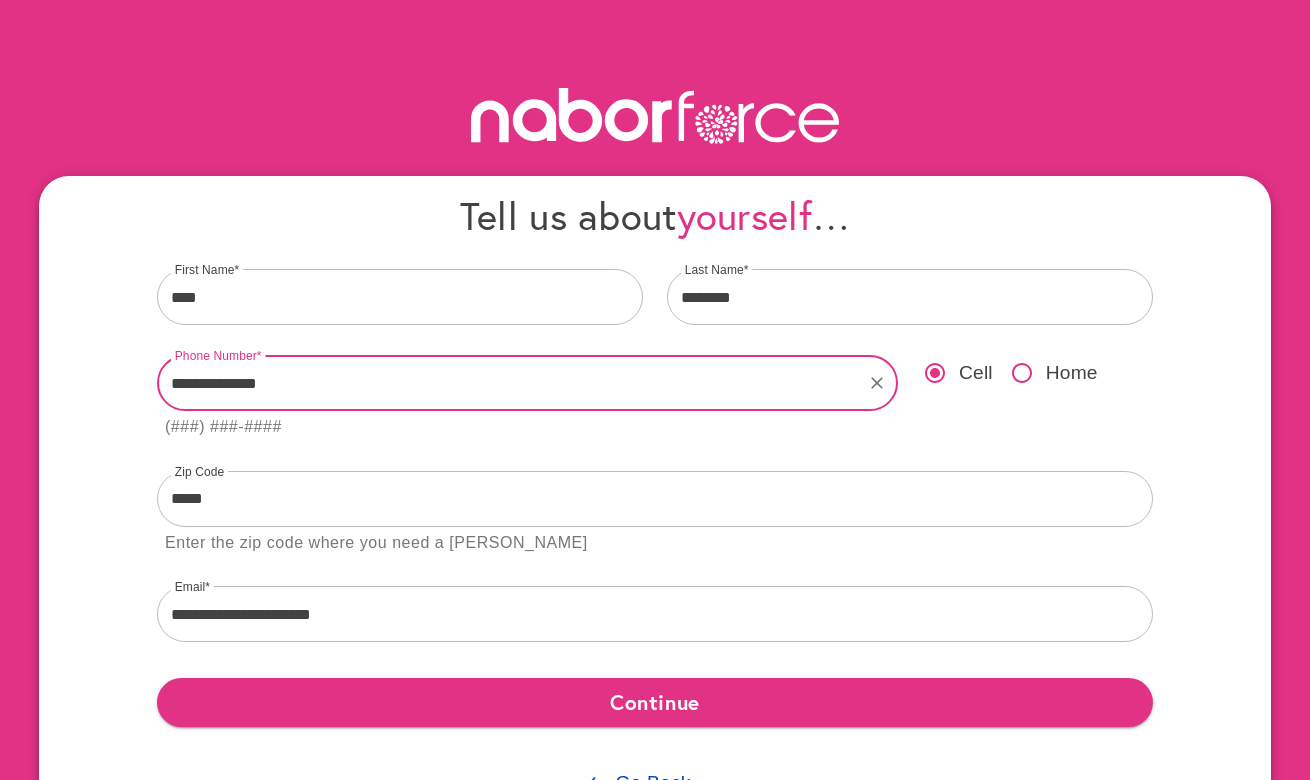 type on "**********" 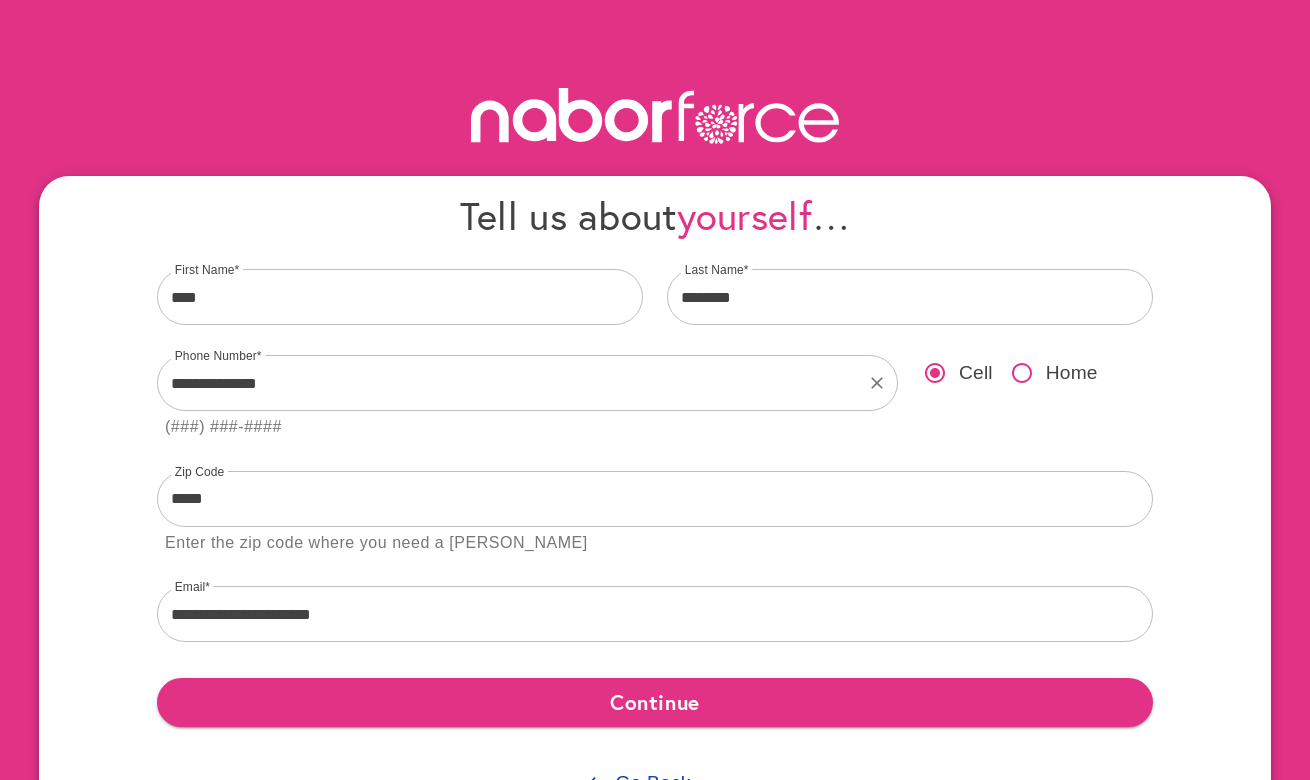 scroll, scrollTop: 76, scrollLeft: 0, axis: vertical 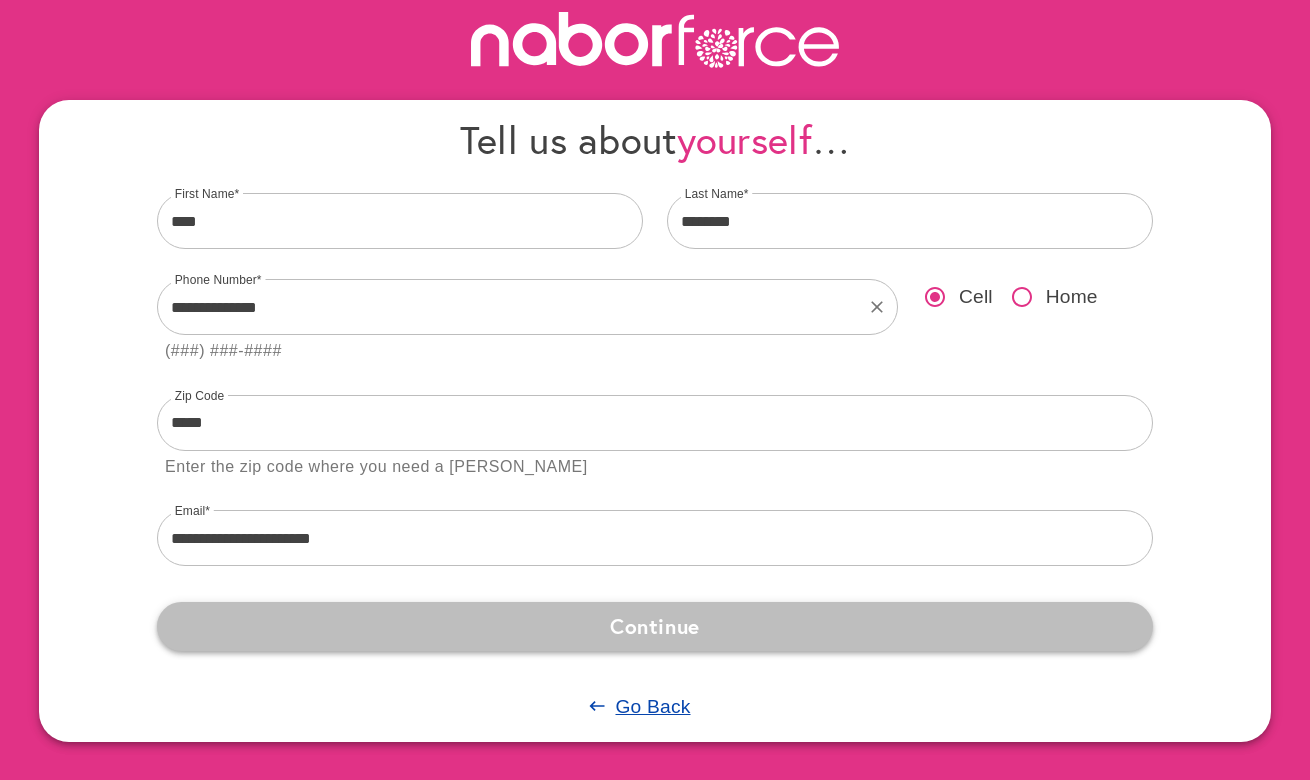 click on "Continue" at bounding box center [655, 626] 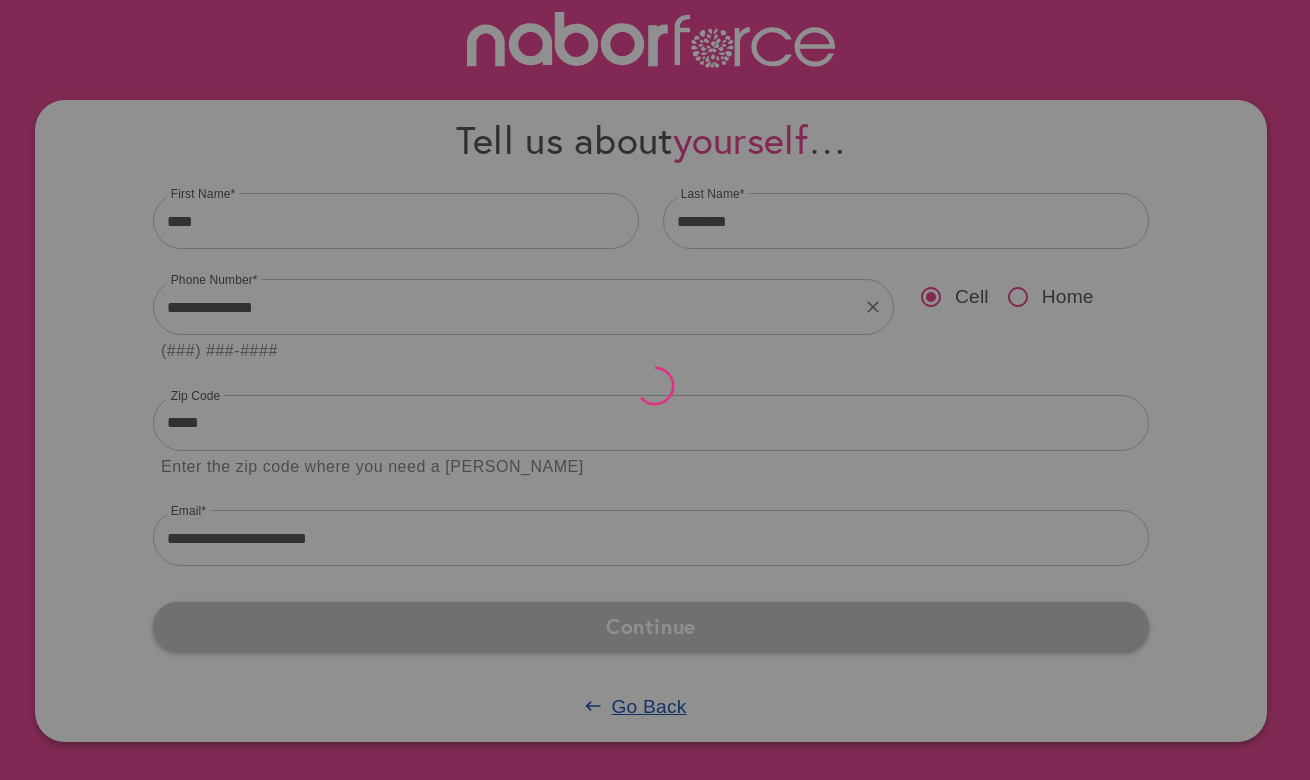 scroll, scrollTop: 0, scrollLeft: 0, axis: both 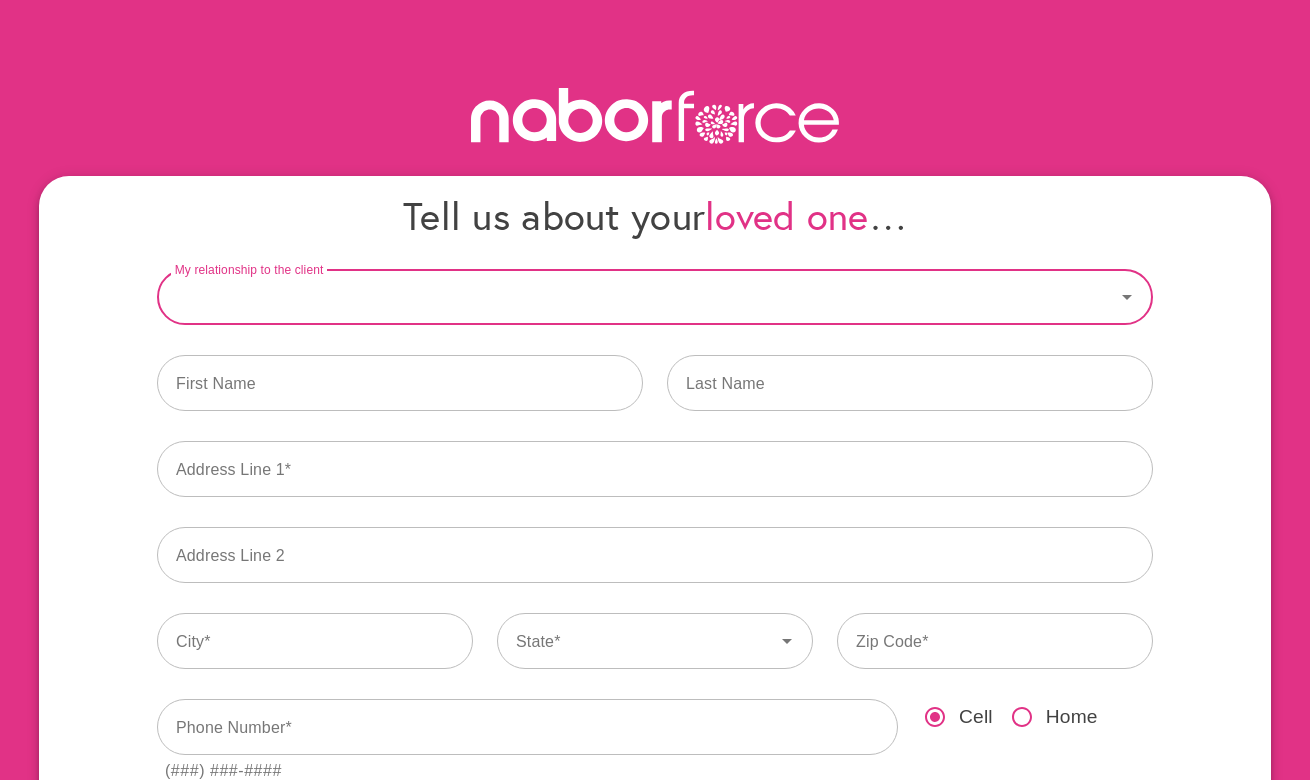 click on "My relationship to the client" at bounding box center (636, 297) 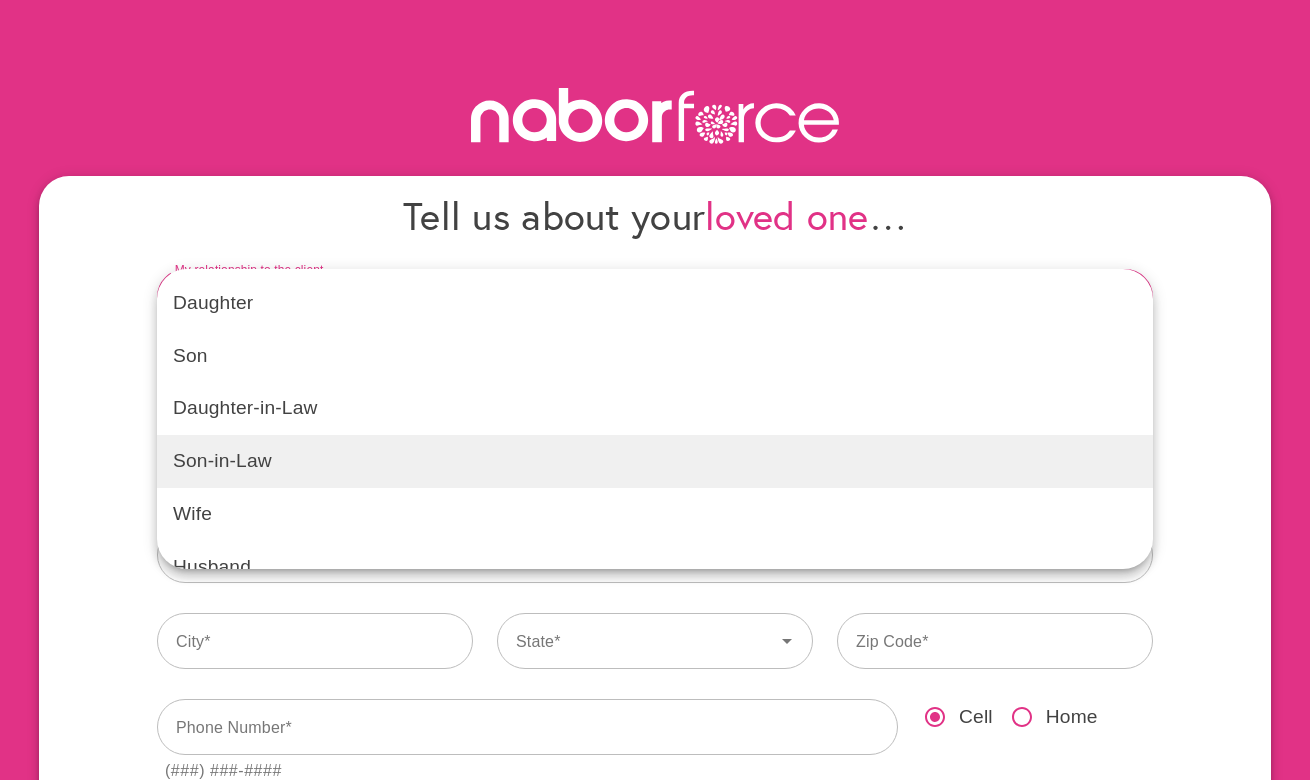 click on "Son-in-Law" at bounding box center [655, 461] 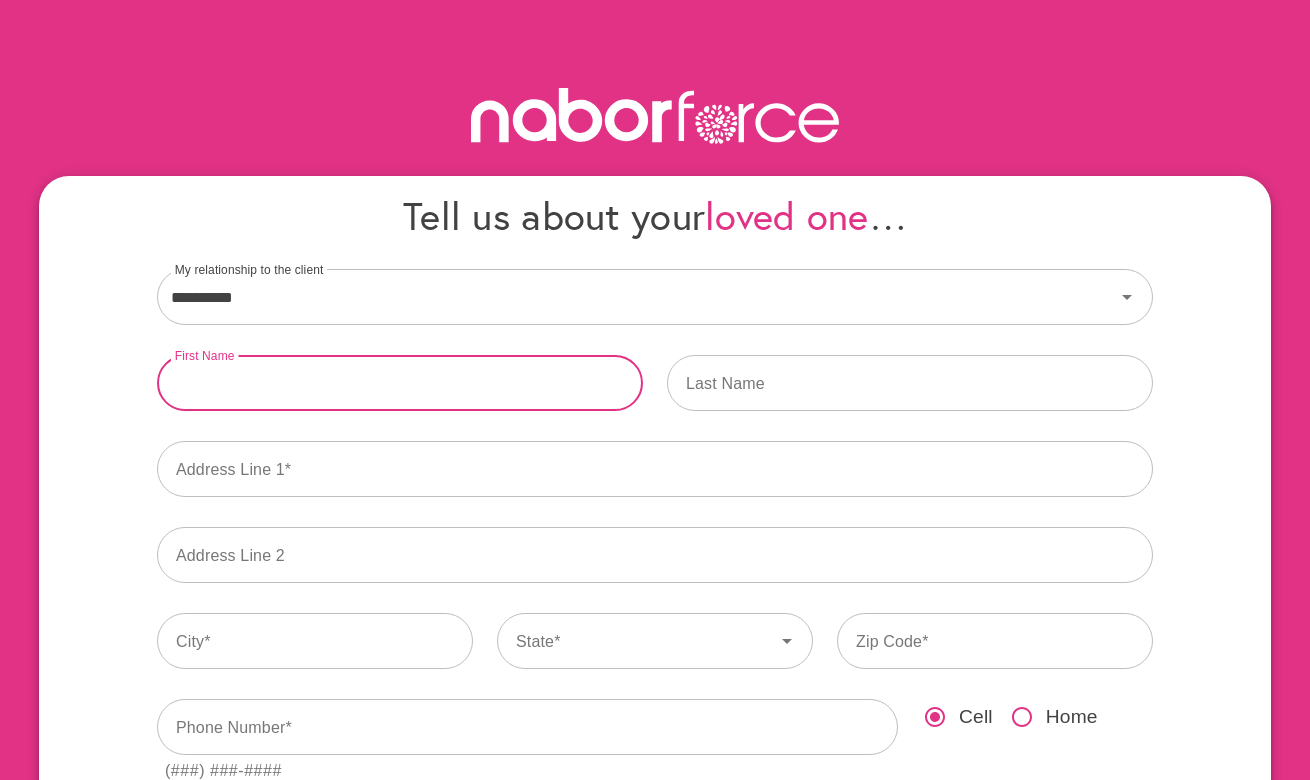 click at bounding box center [400, 383] 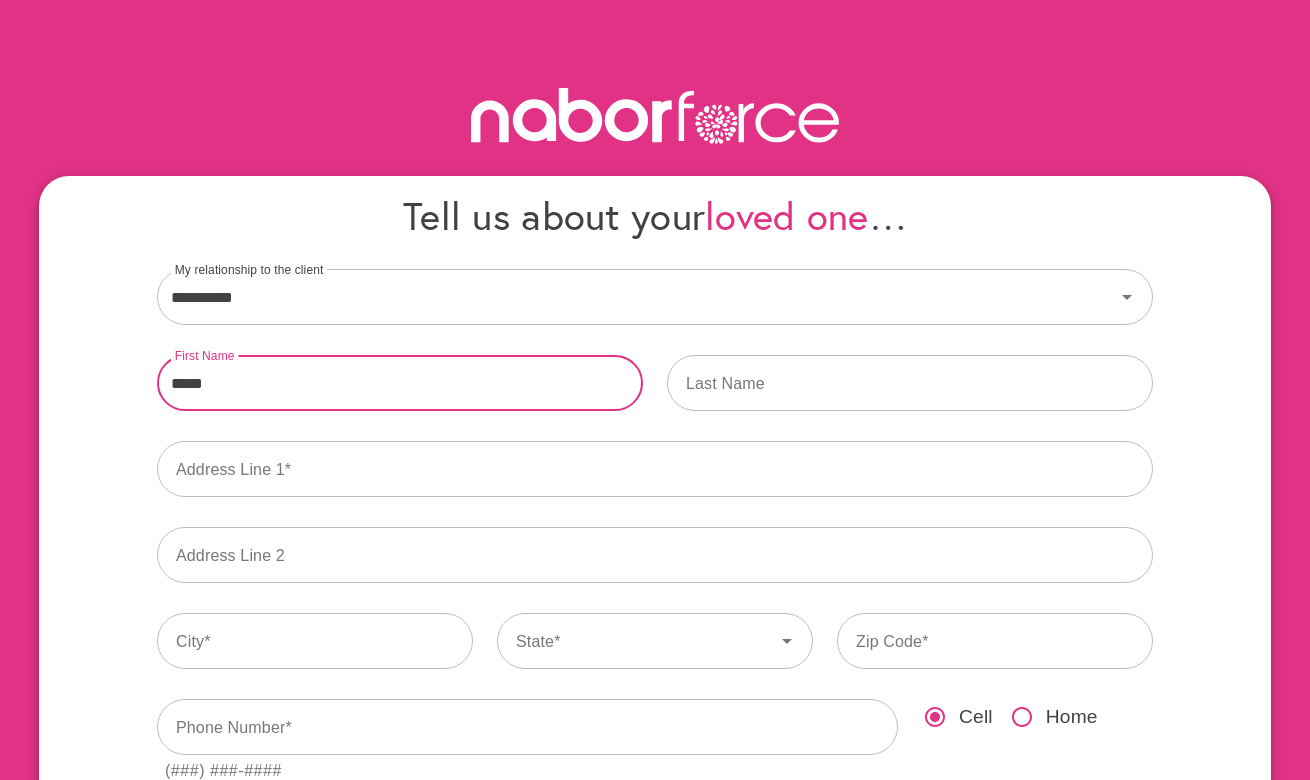 type on "*****" 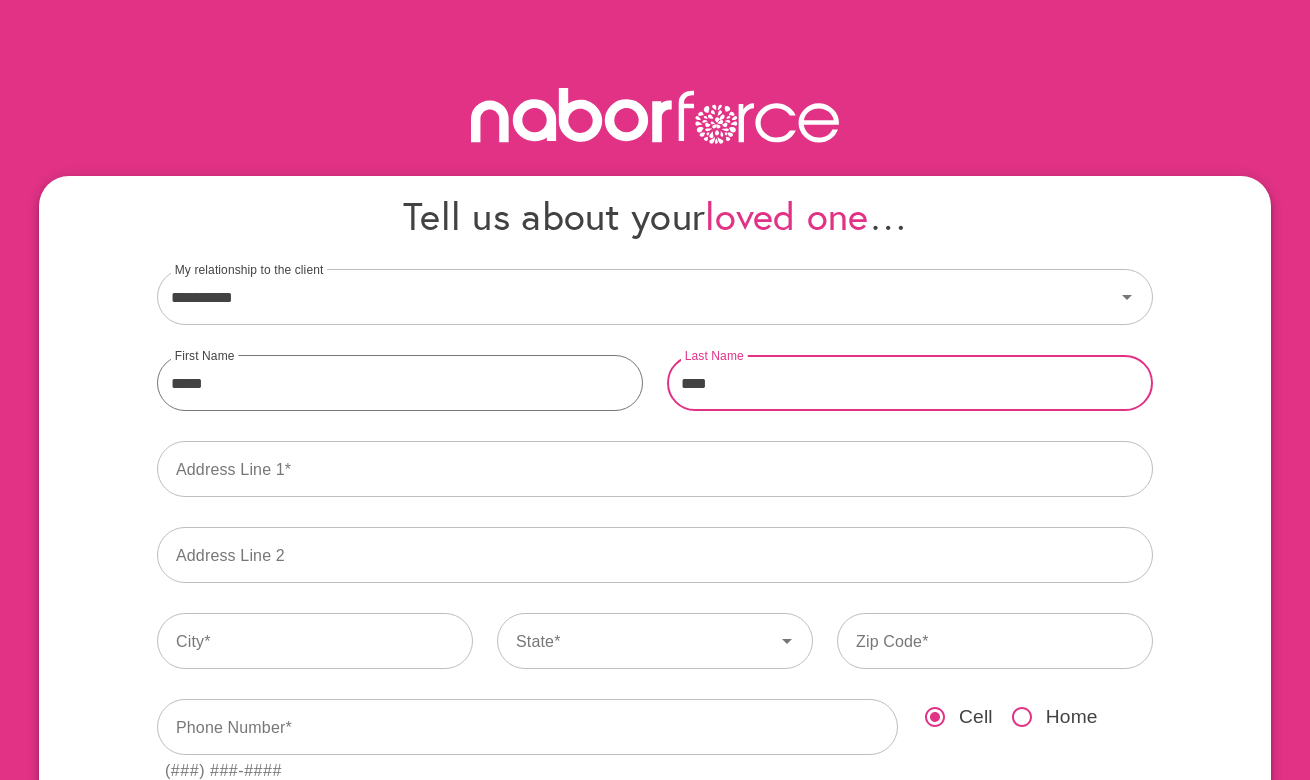 type on "****" 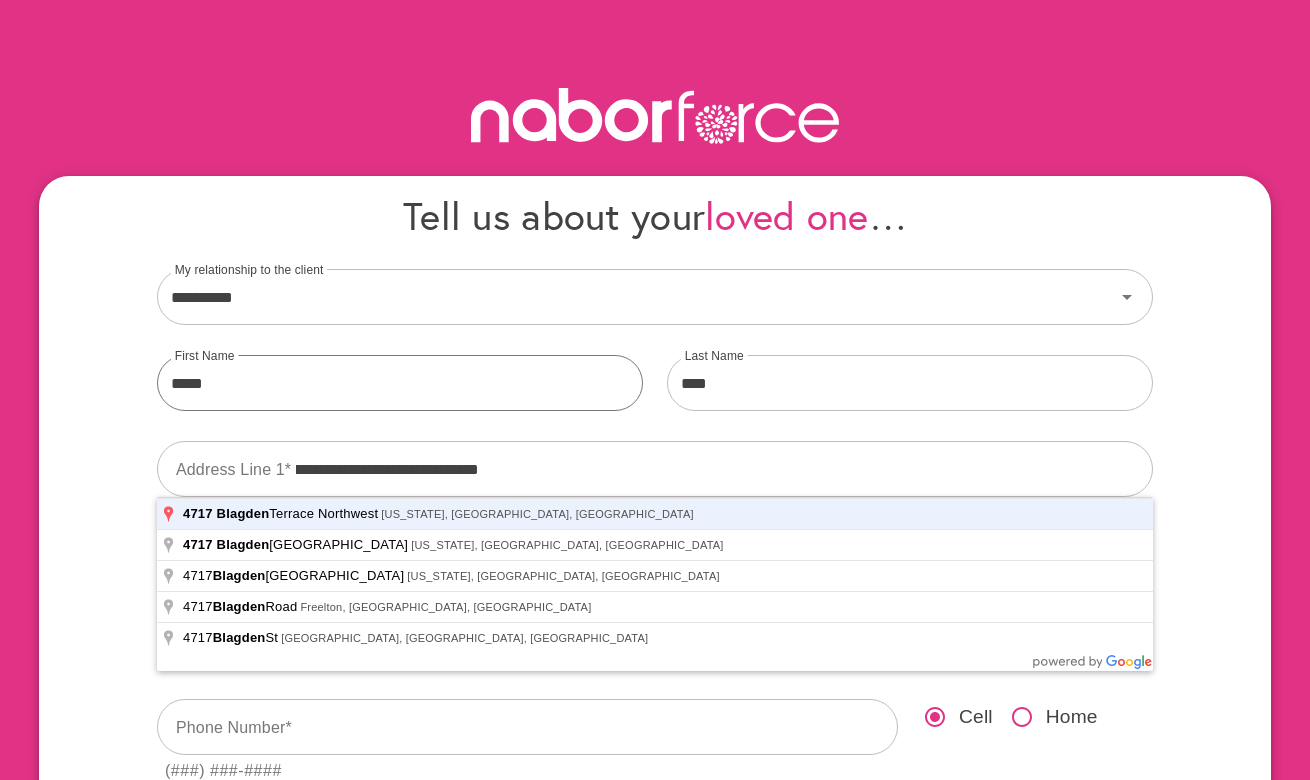 type on "**********" 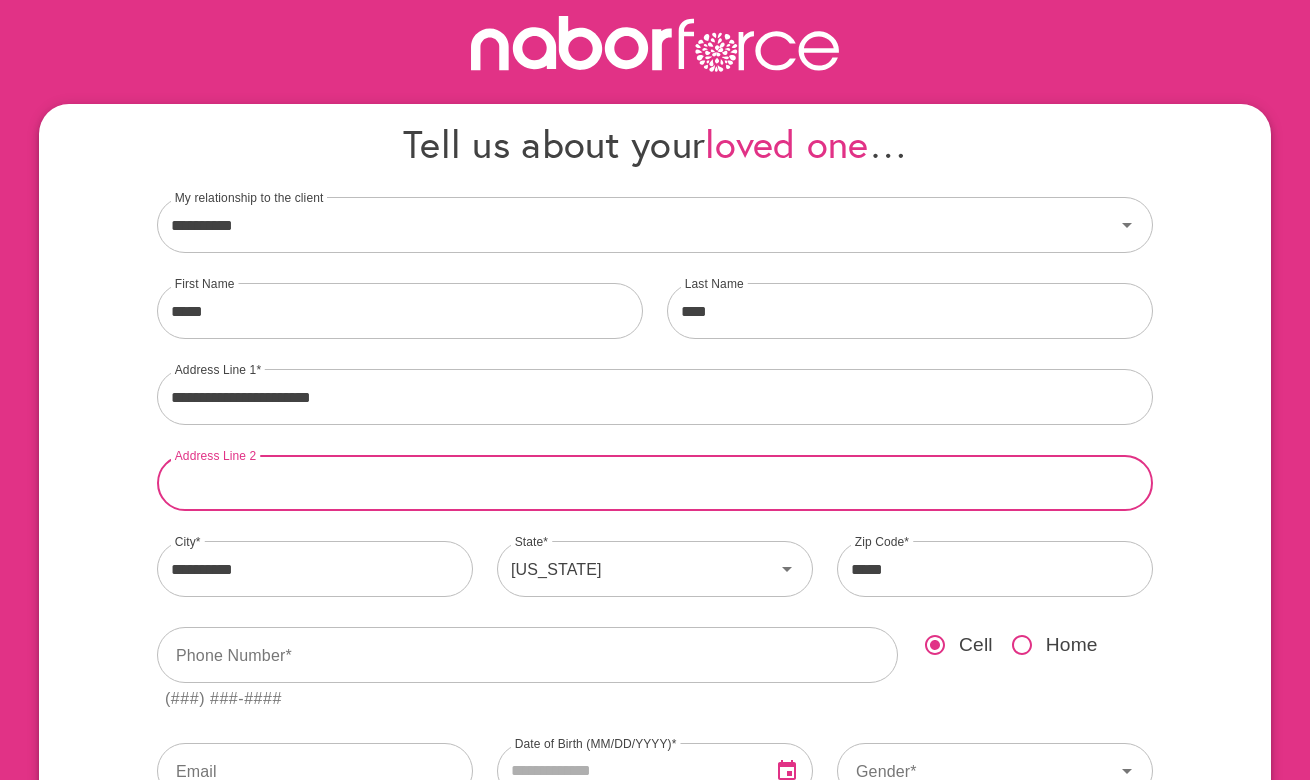 scroll, scrollTop: 182, scrollLeft: 0, axis: vertical 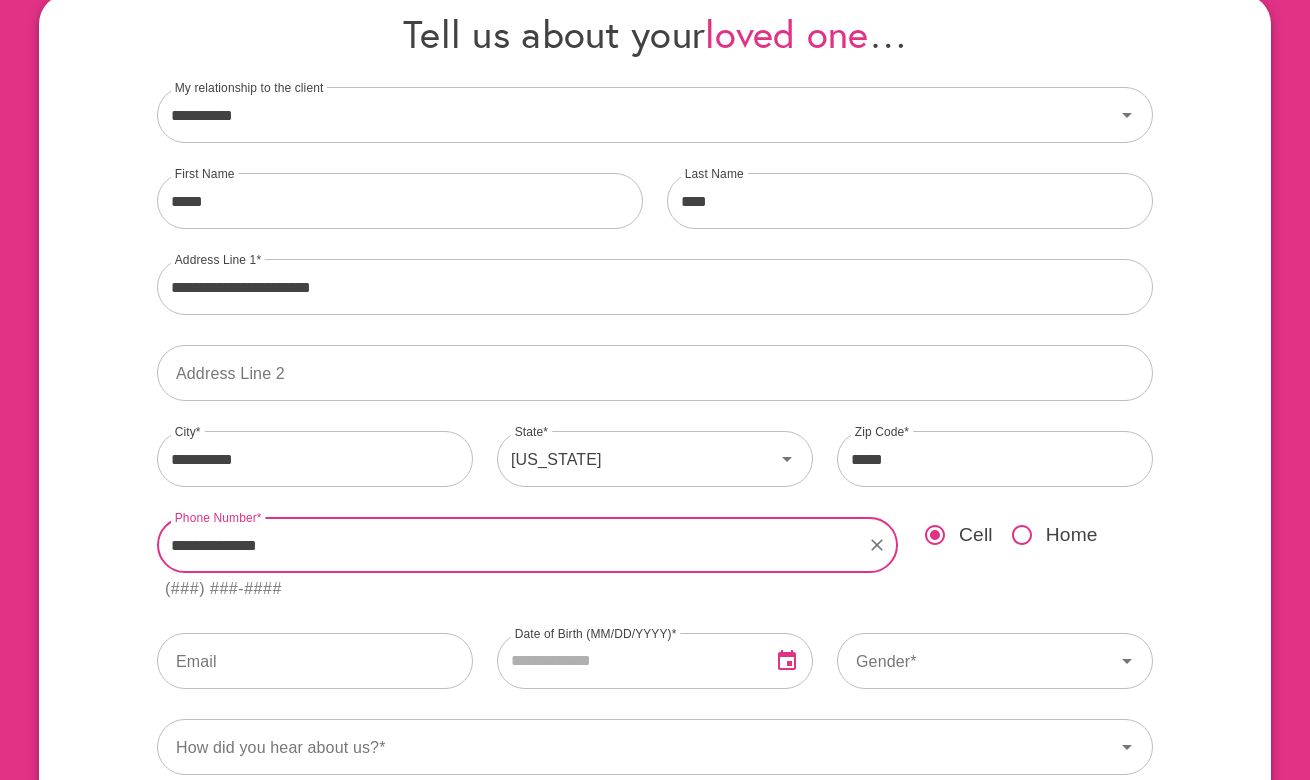 type on "**********" 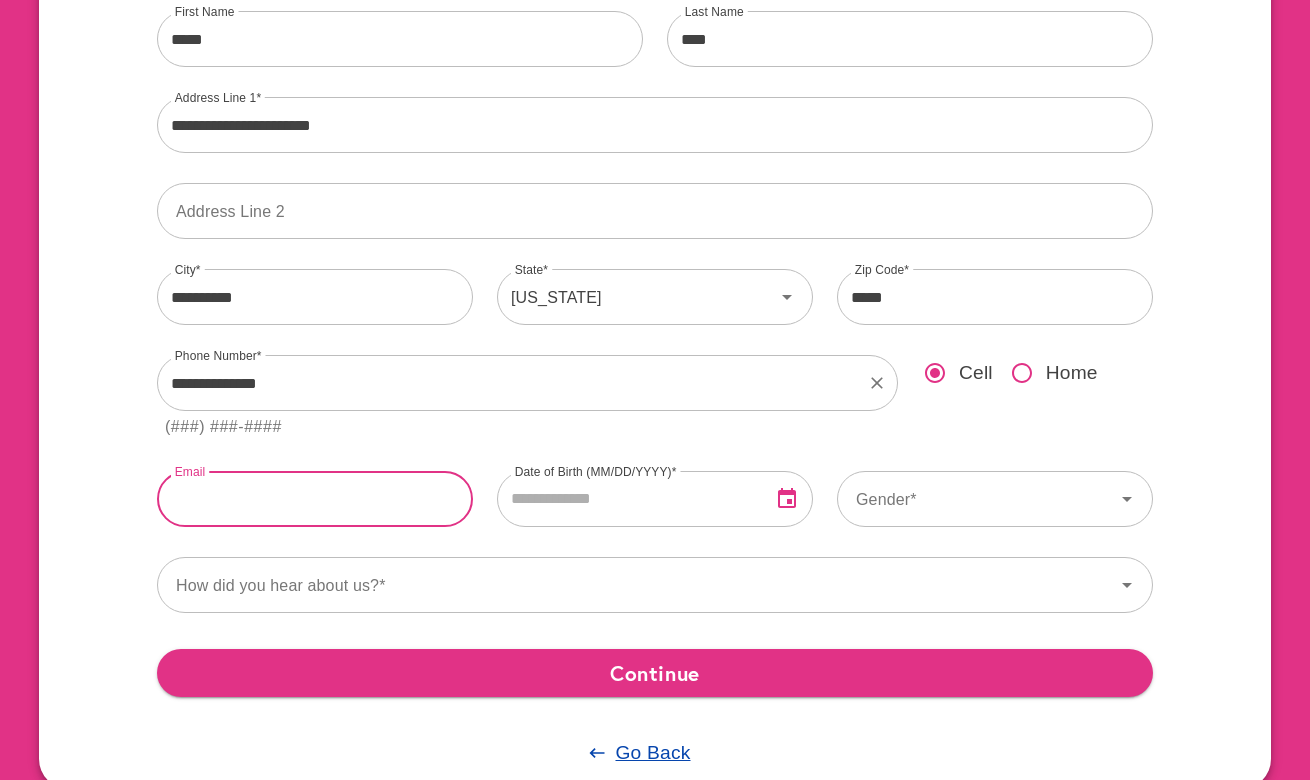 click at bounding box center [315, 499] 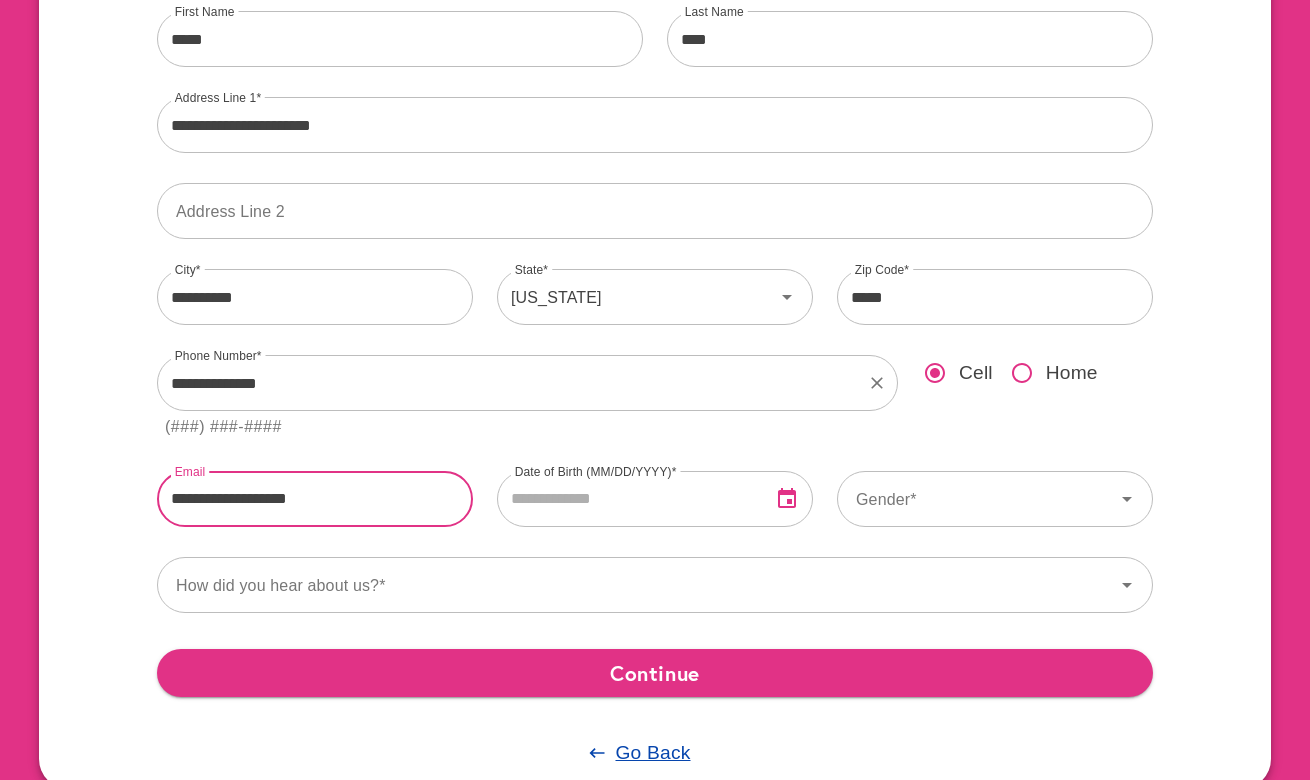 type on "**********" 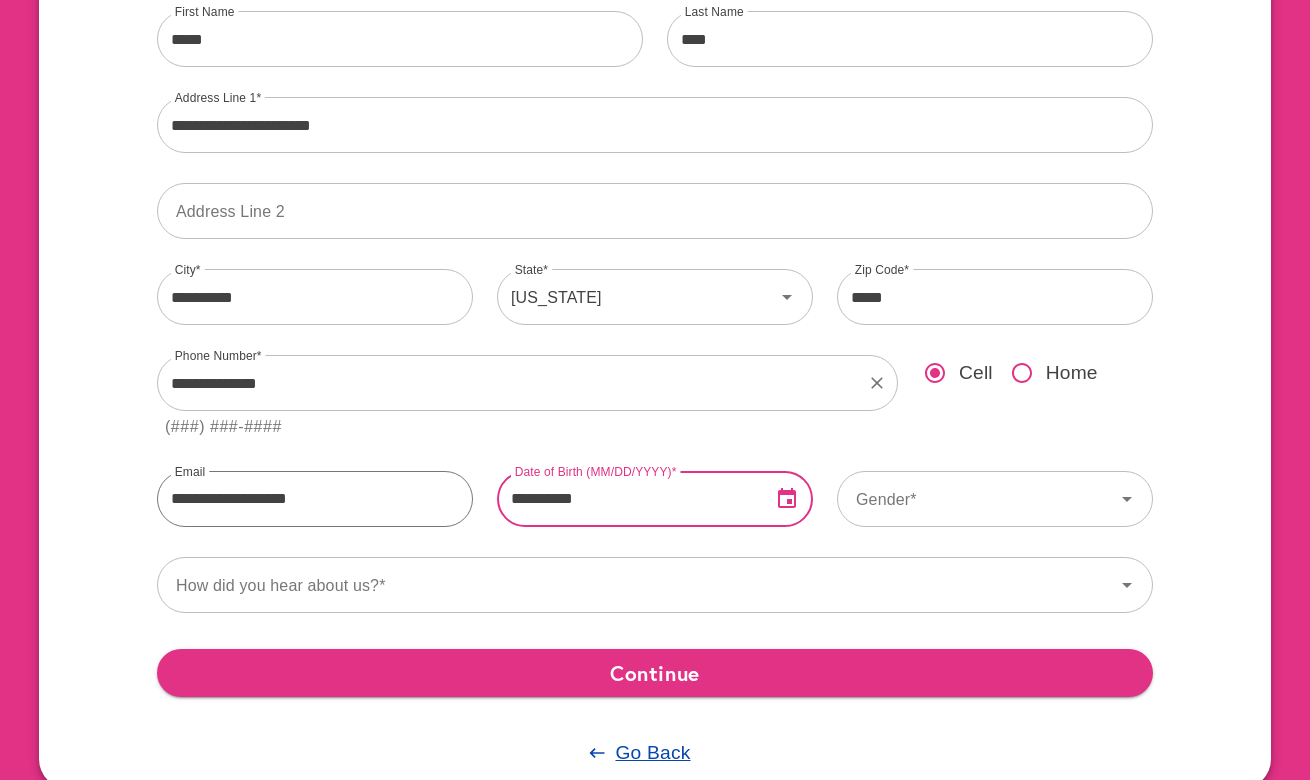 type on "**********" 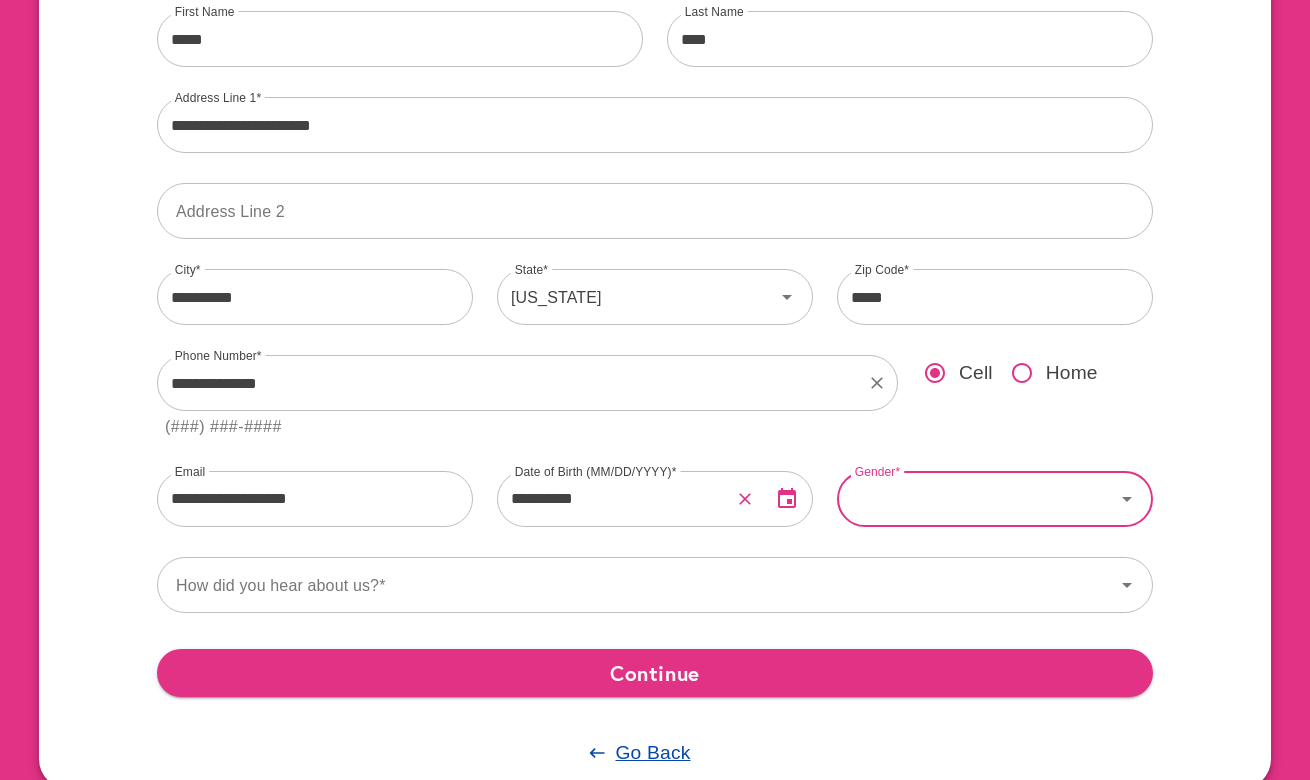 click on "Gender" at bounding box center (976, 499) 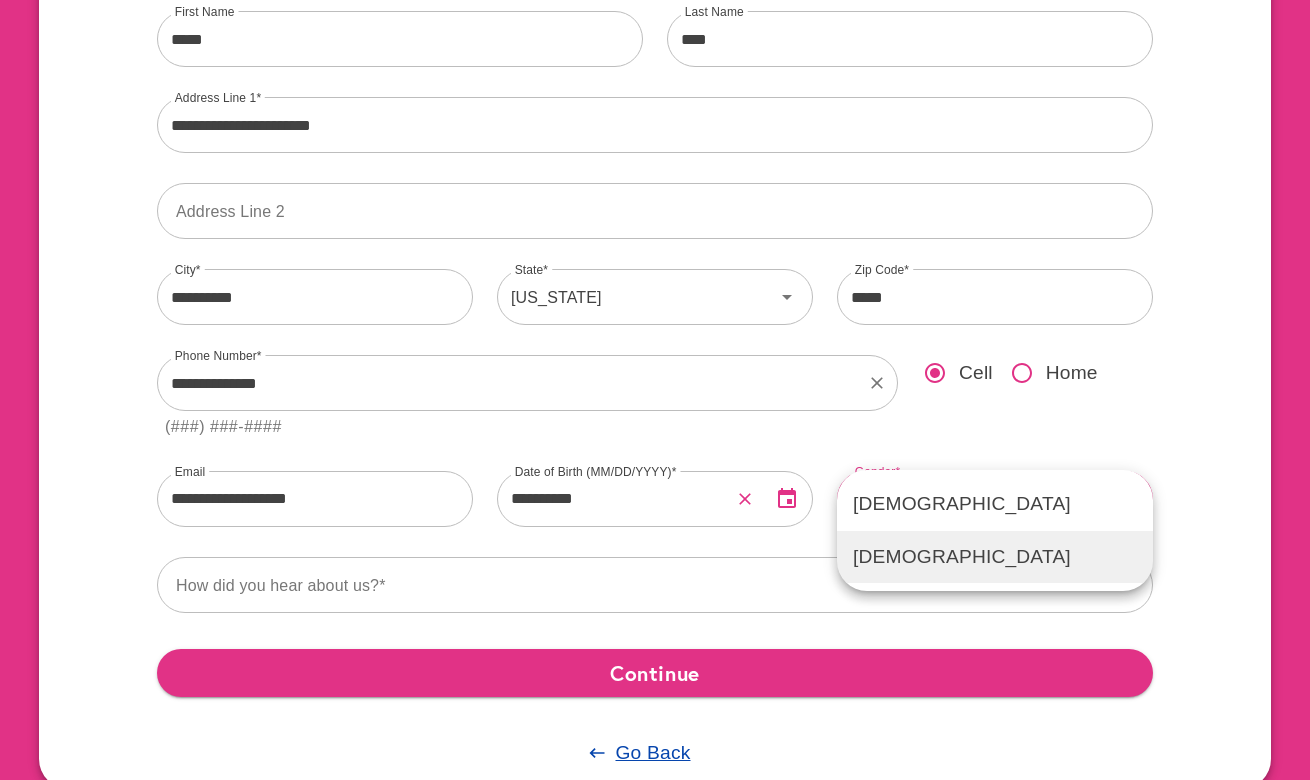 click on "[DEMOGRAPHIC_DATA]" at bounding box center (995, 557) 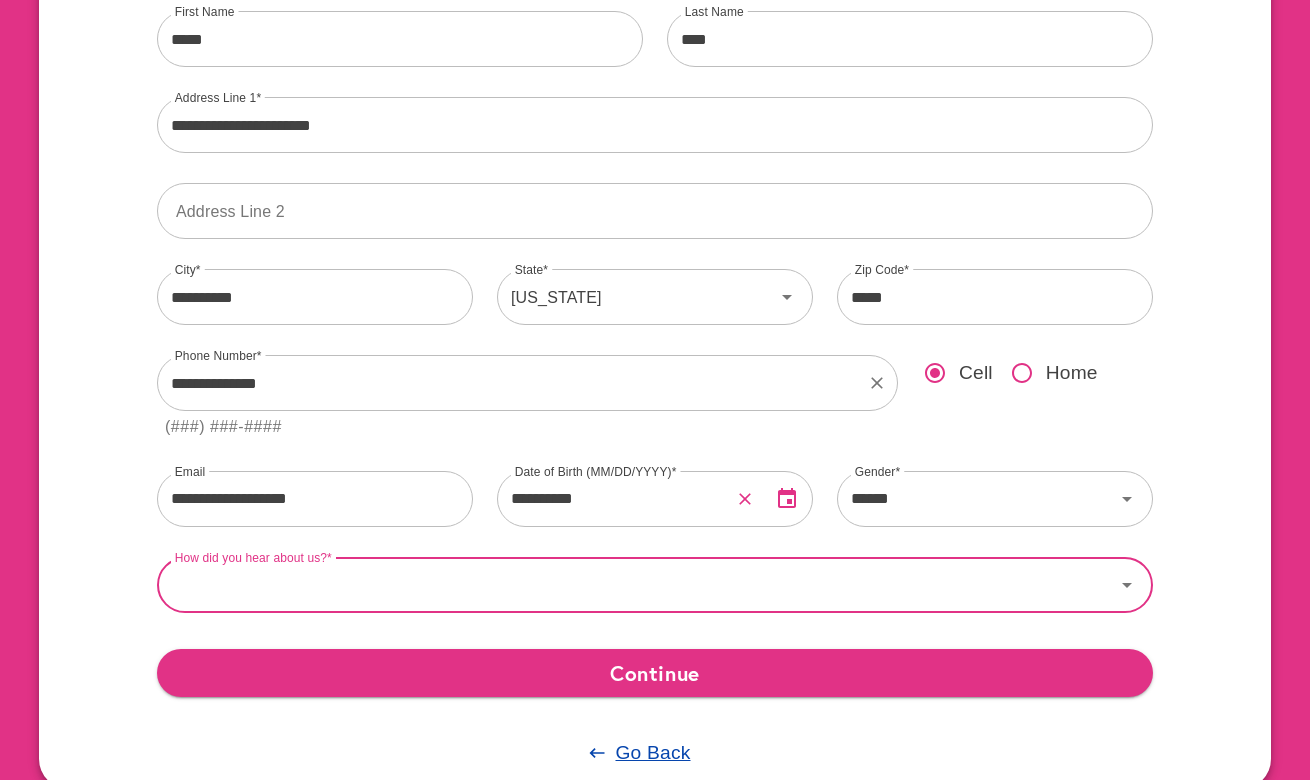 click on "How did you hear about us?" at bounding box center (636, 585) 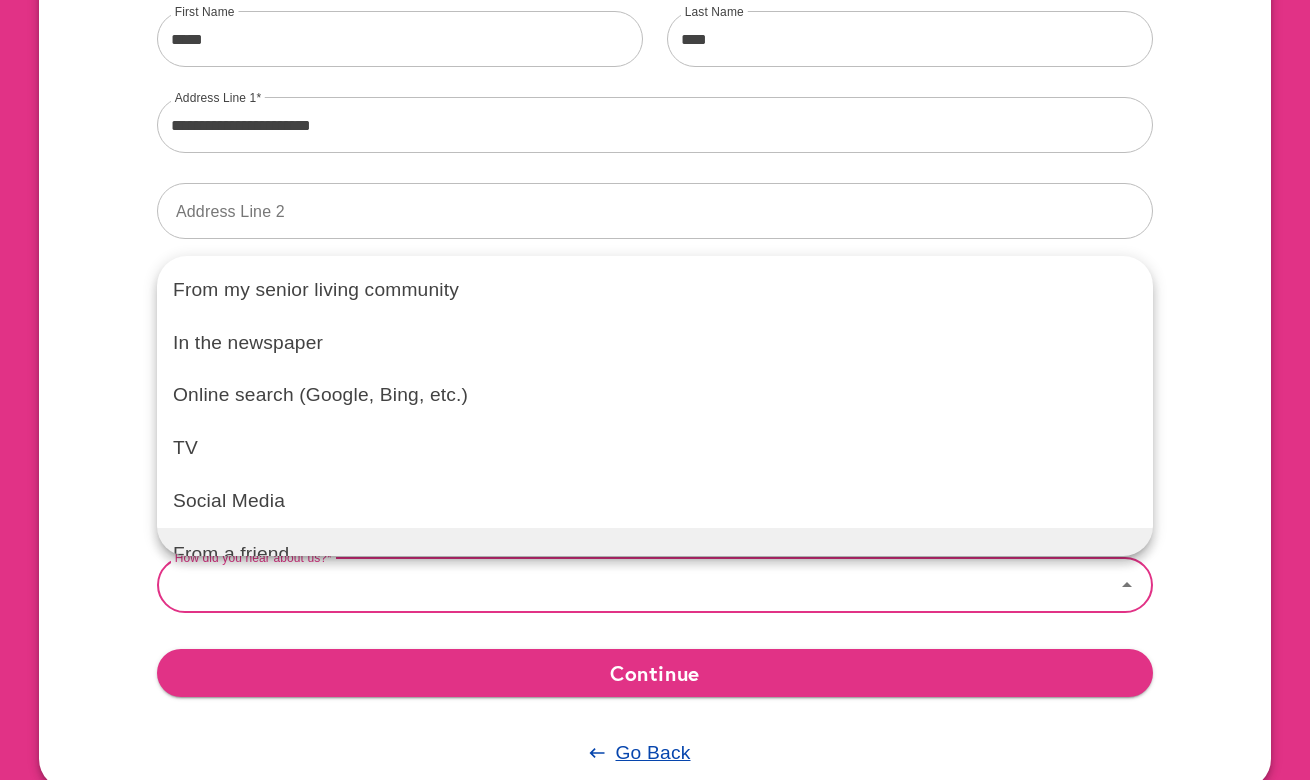 click on "From a friend" at bounding box center [655, 554] 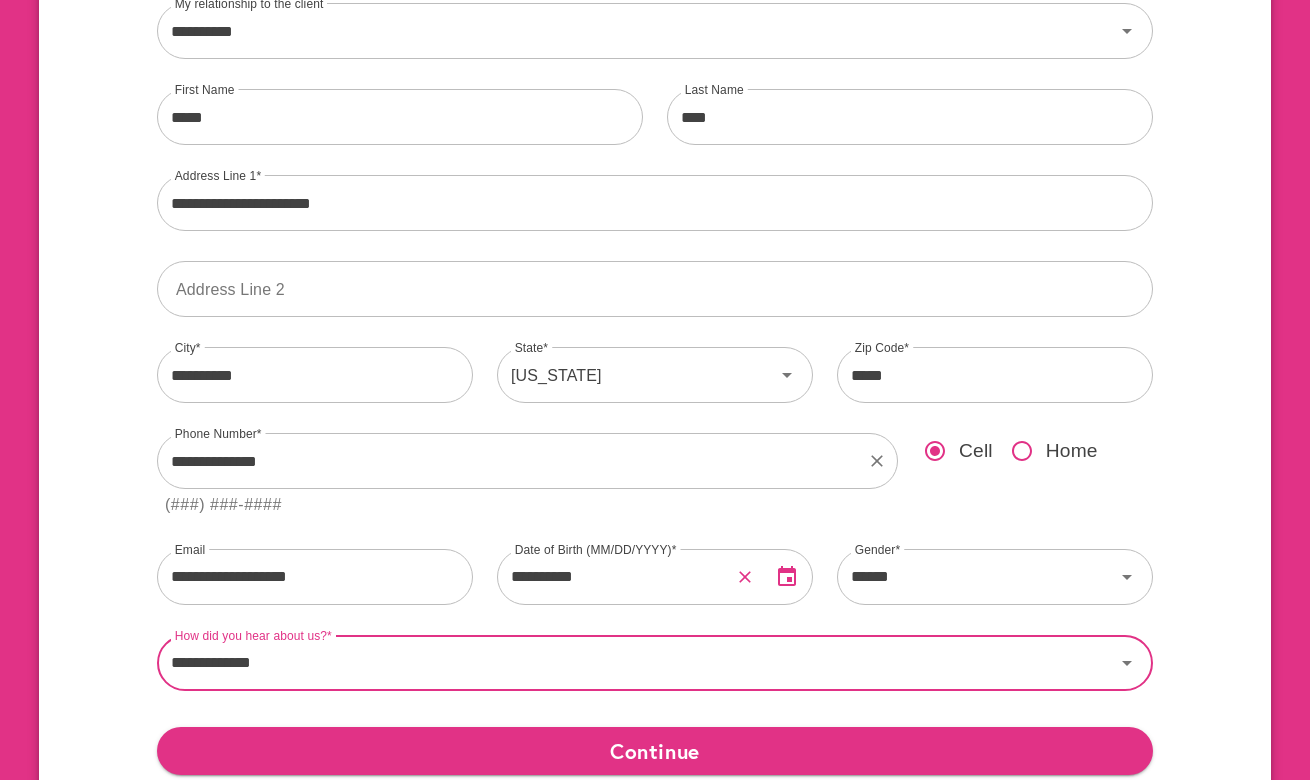 scroll, scrollTop: 391, scrollLeft: 0, axis: vertical 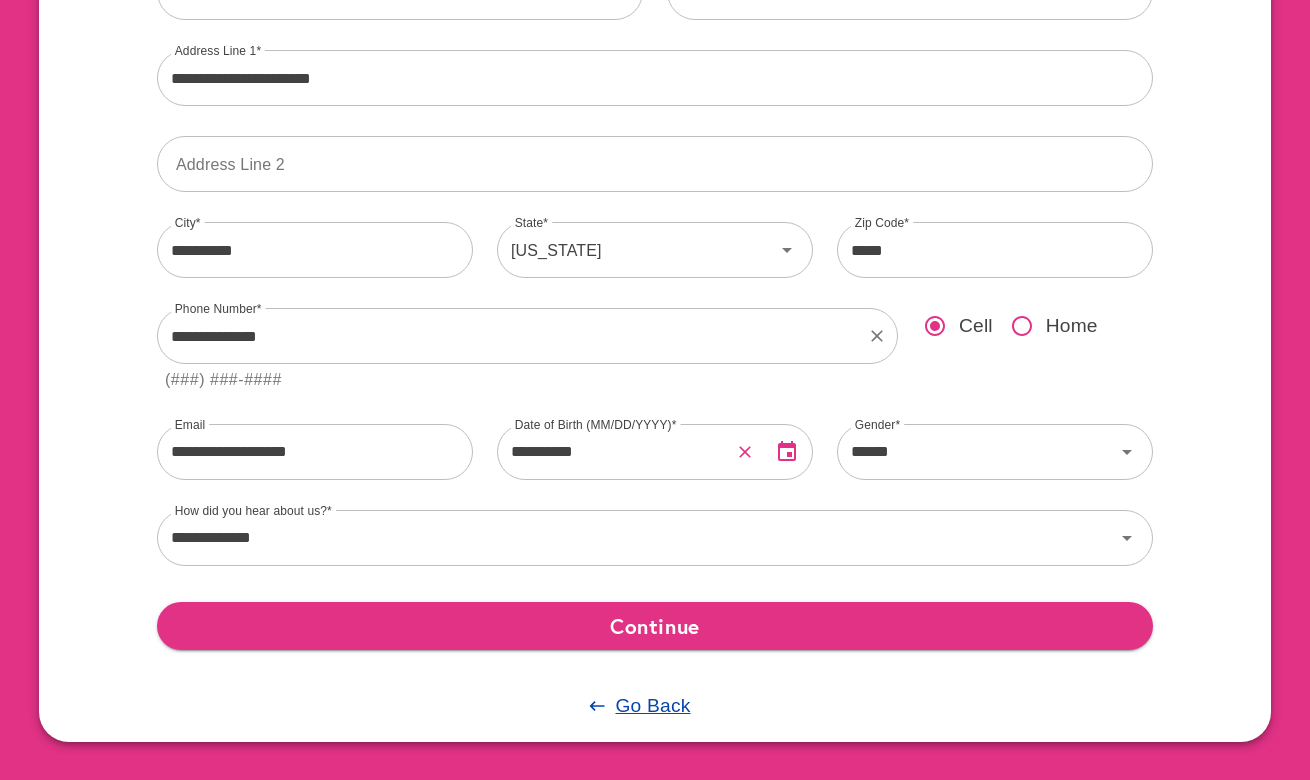 click on "Continue" at bounding box center [655, 626] 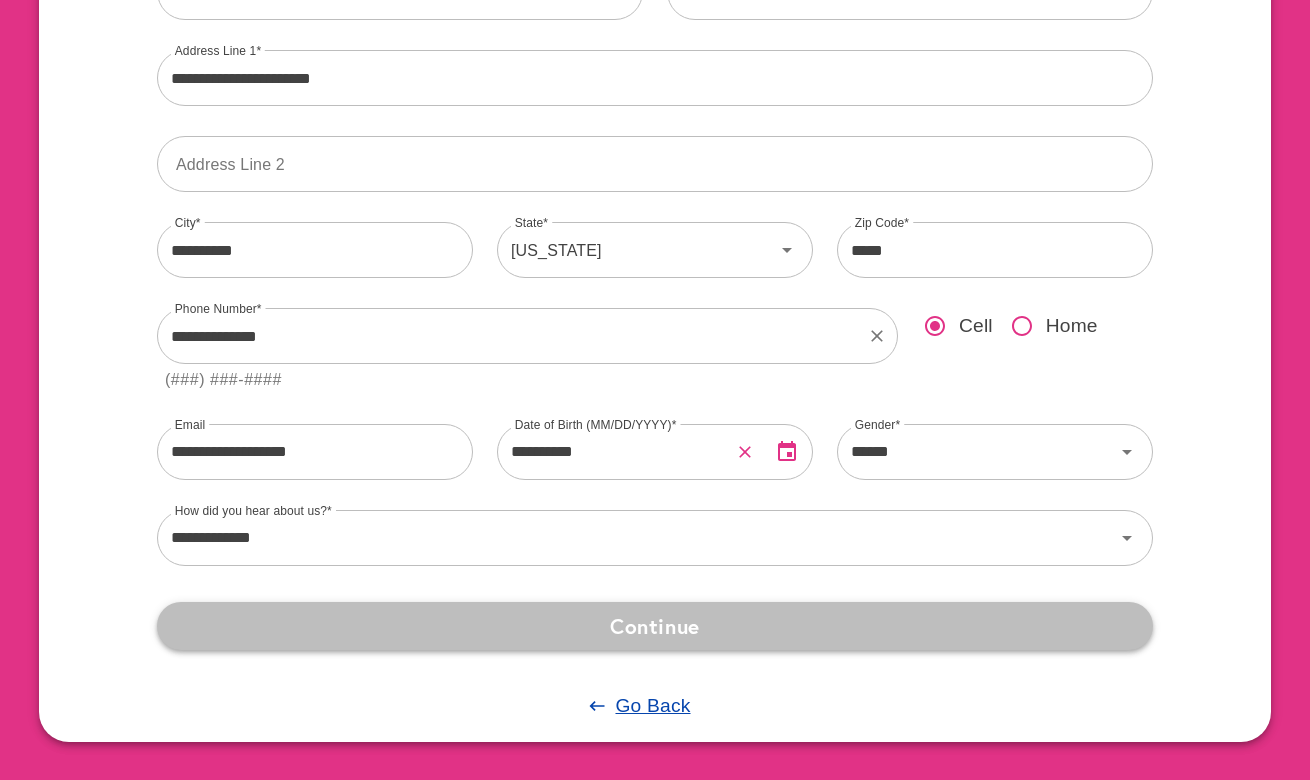 click on "Continue" at bounding box center [655, 626] 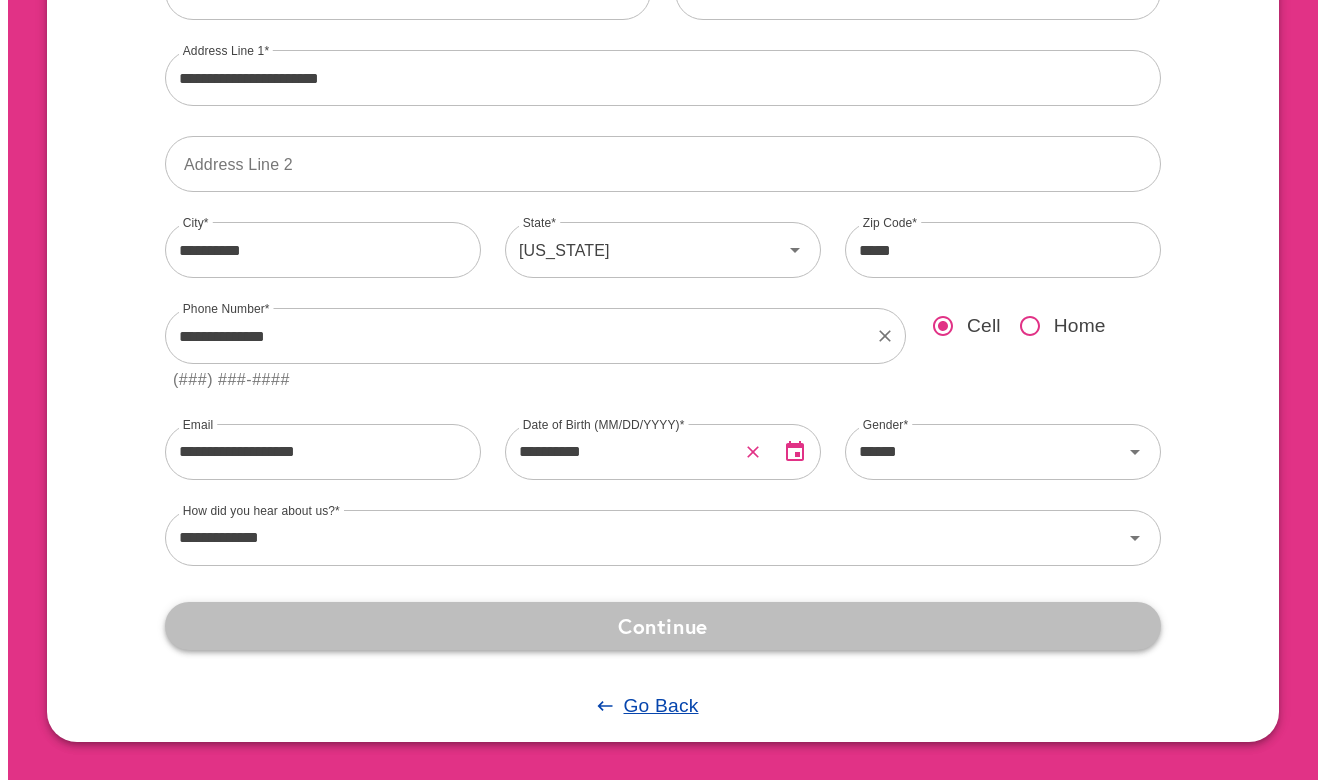 scroll, scrollTop: 0, scrollLeft: 0, axis: both 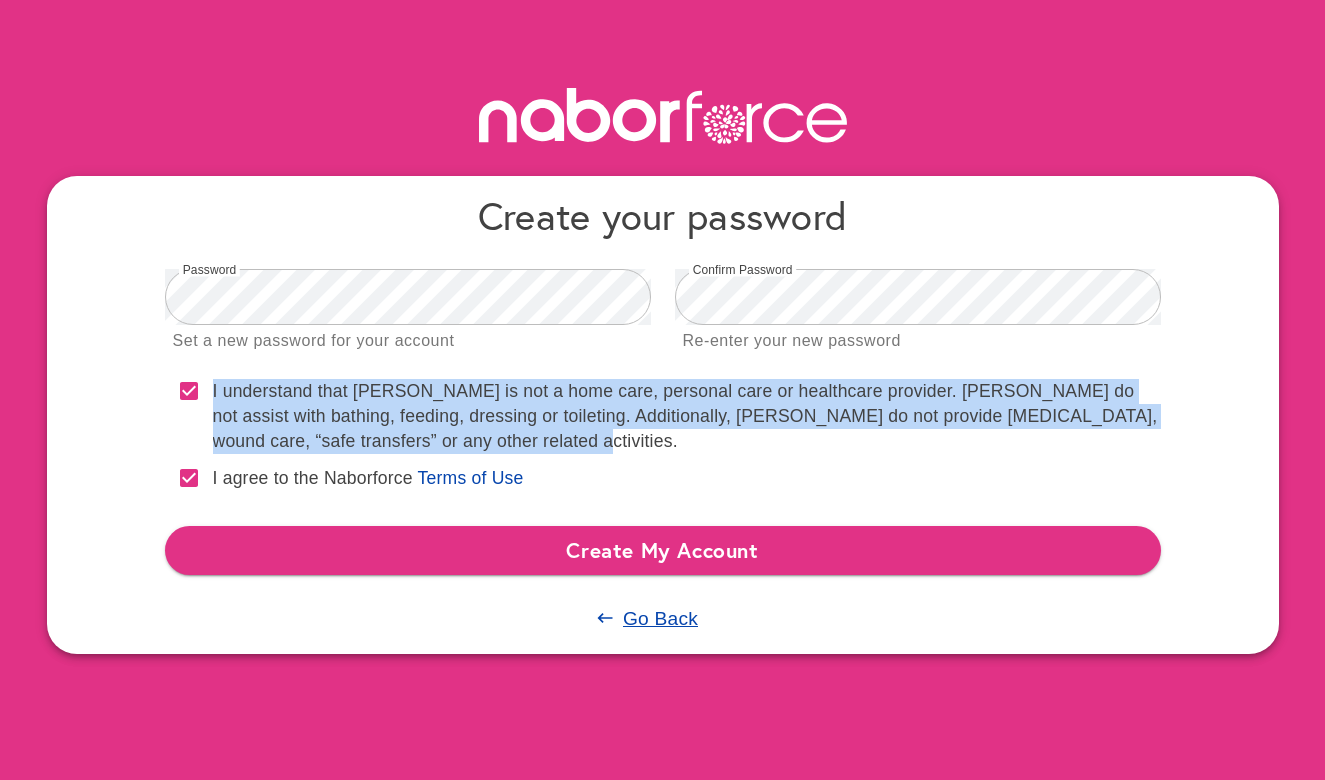 click on "I understand that [PERSON_NAME] is not a home care, personal care or healthcare provider. [PERSON_NAME] do not assist with bathing, feeding, dressing or toileting. Additionally, [PERSON_NAME] do not provide [MEDICAL_DATA], wound care, “safe transfers” or any other related activities." at bounding box center [663, 422] 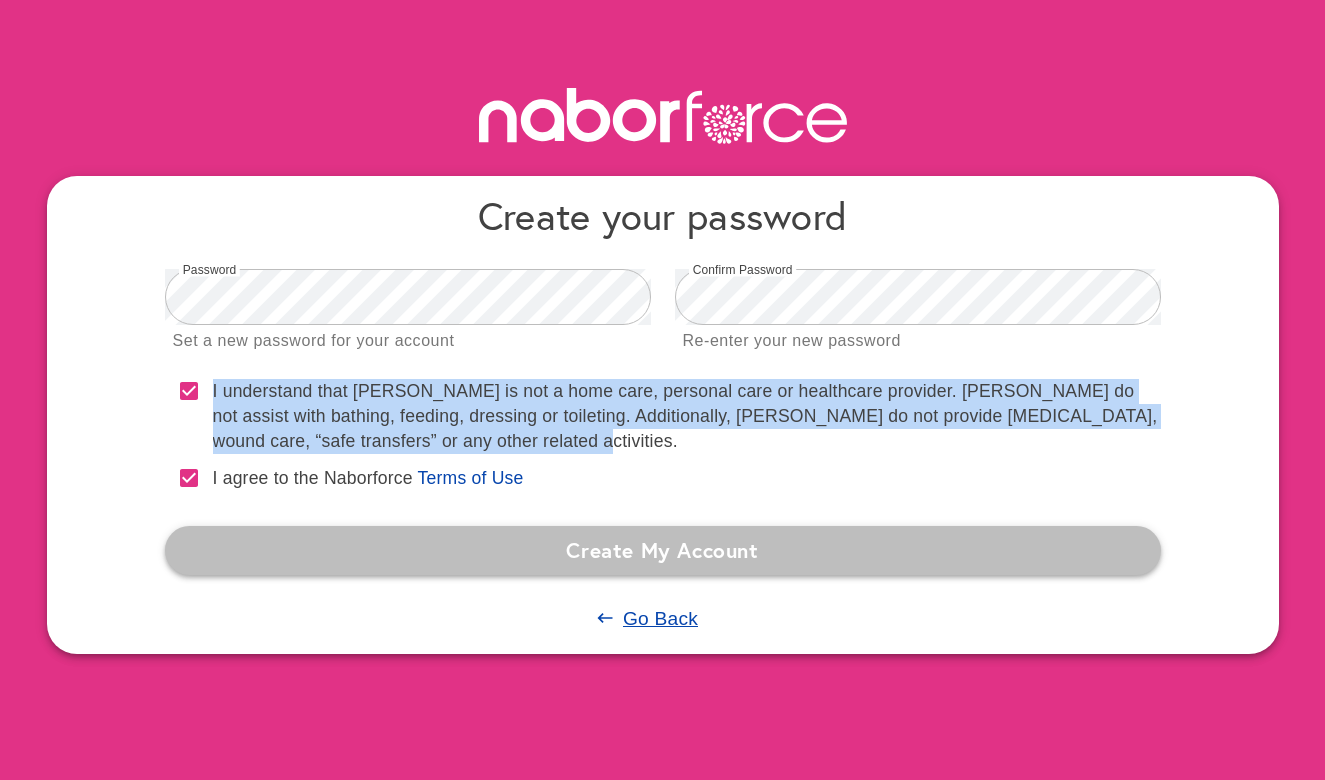 click on "Create My Account" at bounding box center (663, 550) 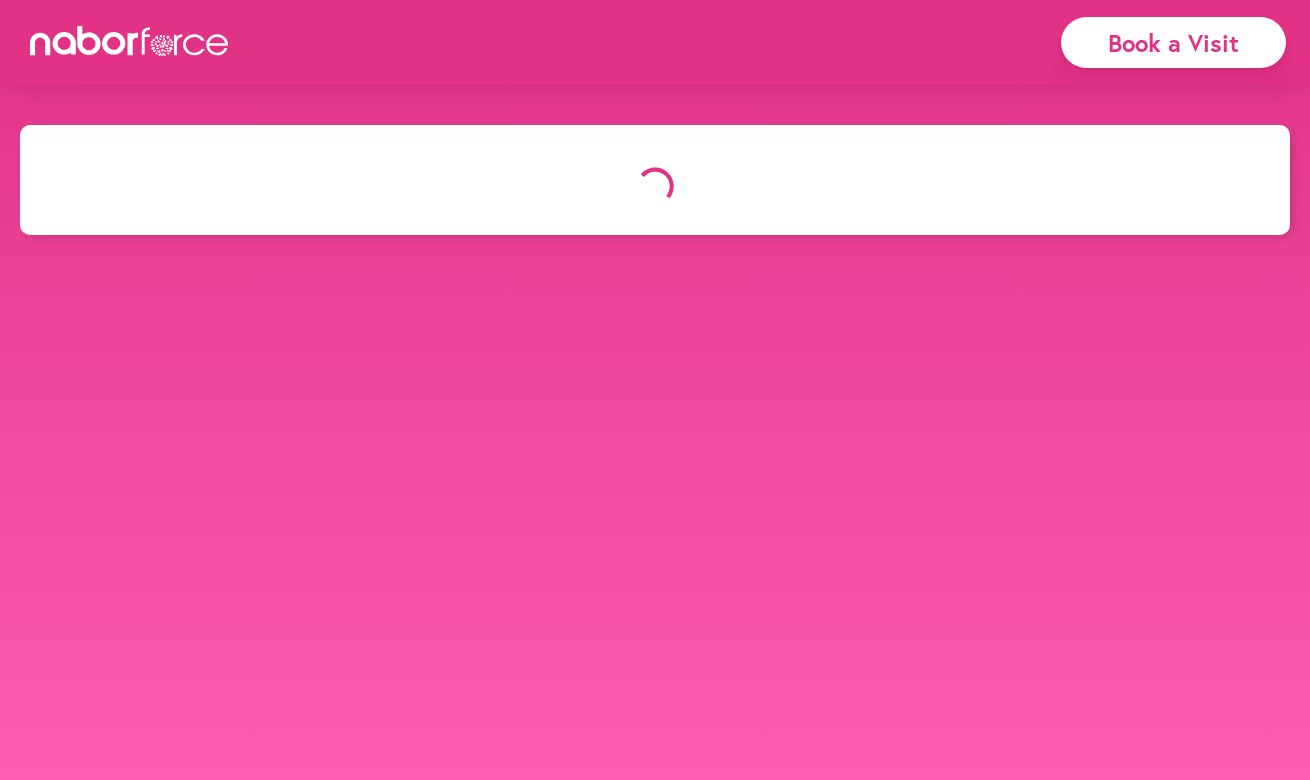 scroll, scrollTop: 0, scrollLeft: 0, axis: both 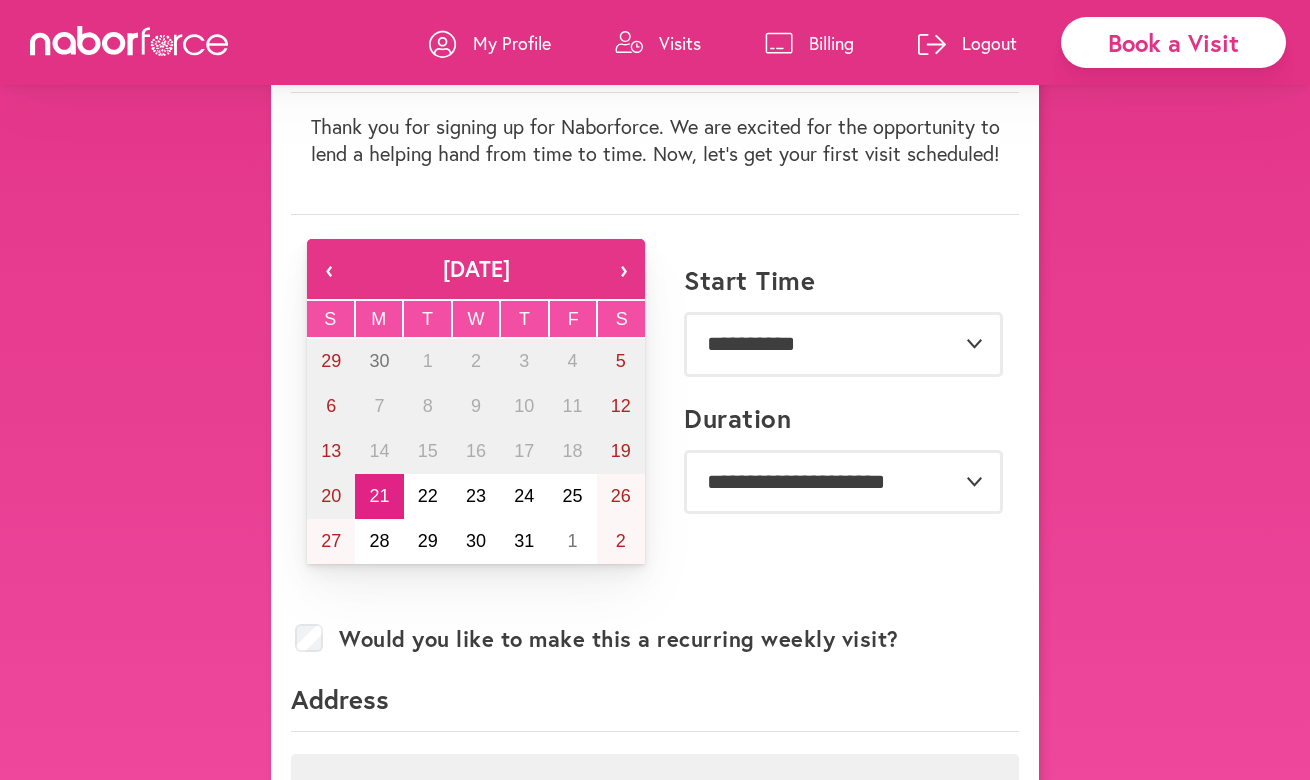 click on "My Profile" at bounding box center (490, 43) 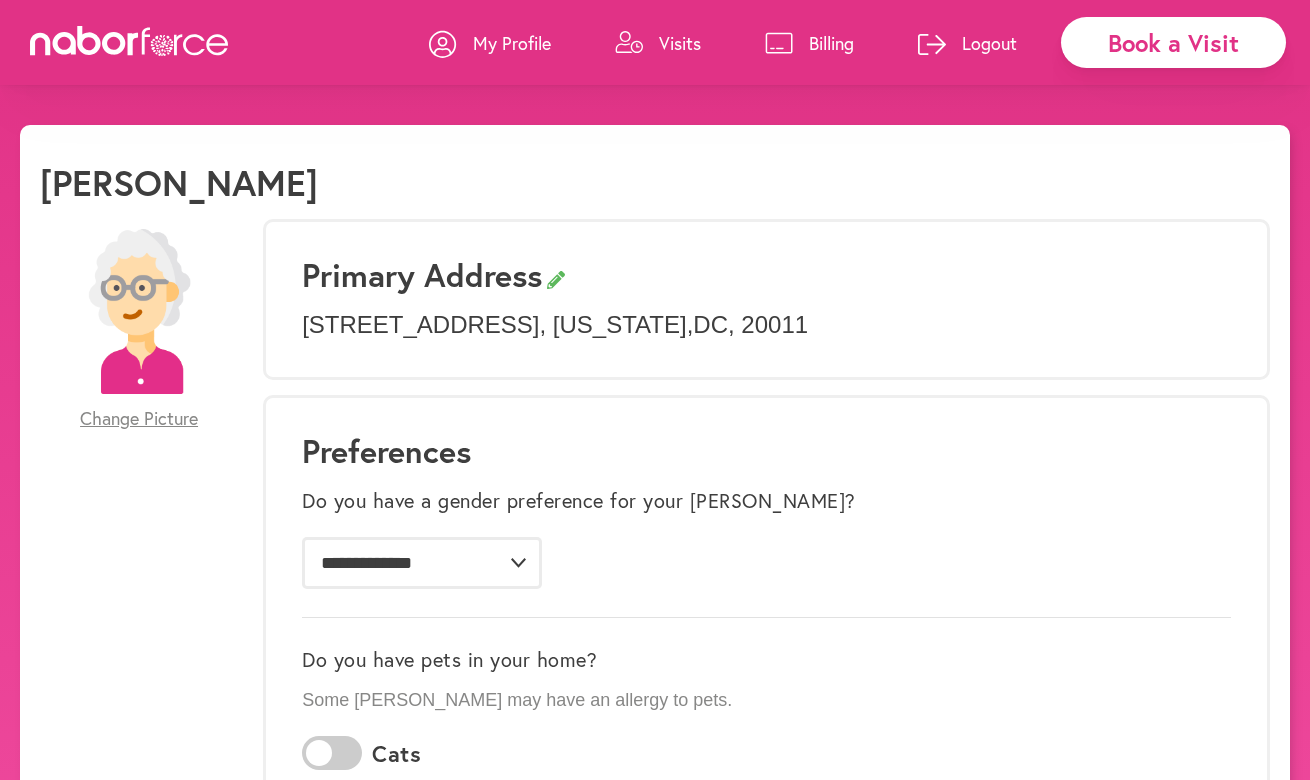scroll, scrollTop: 194, scrollLeft: 0, axis: vertical 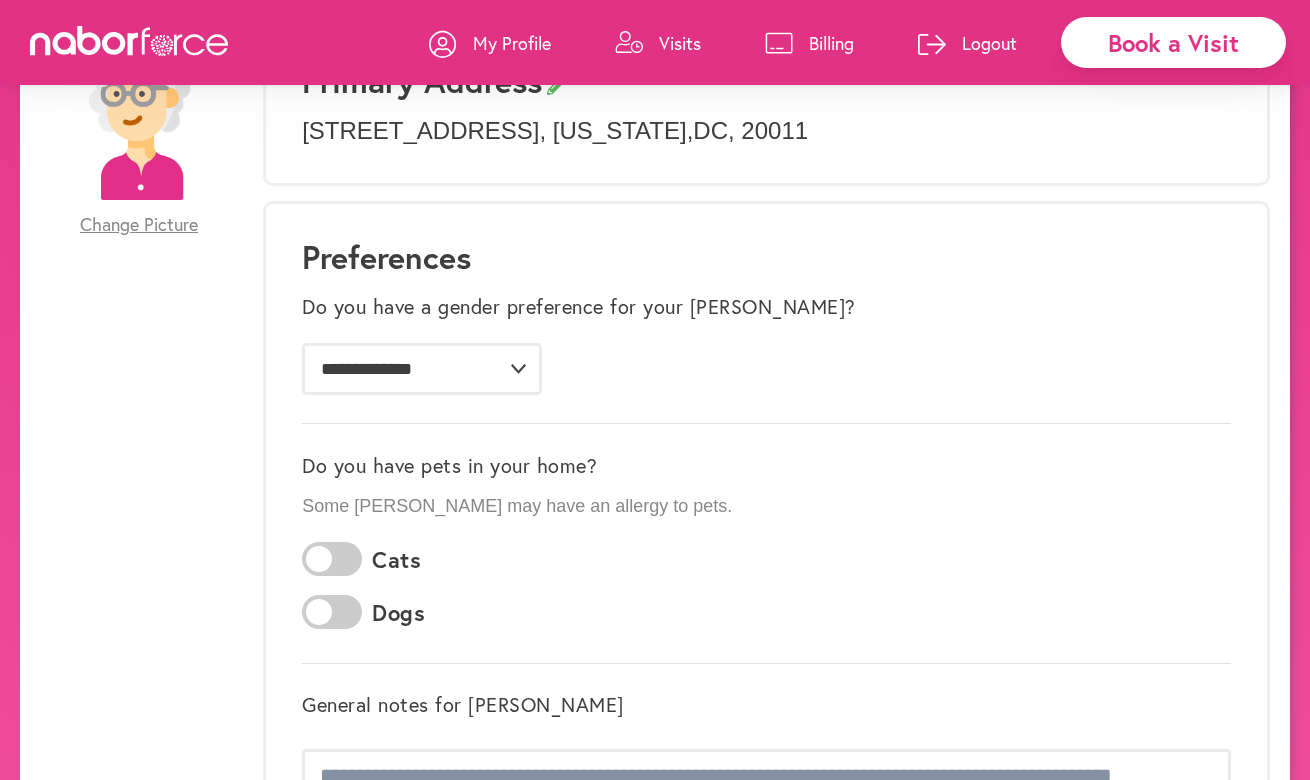 click at bounding box center [332, 559] 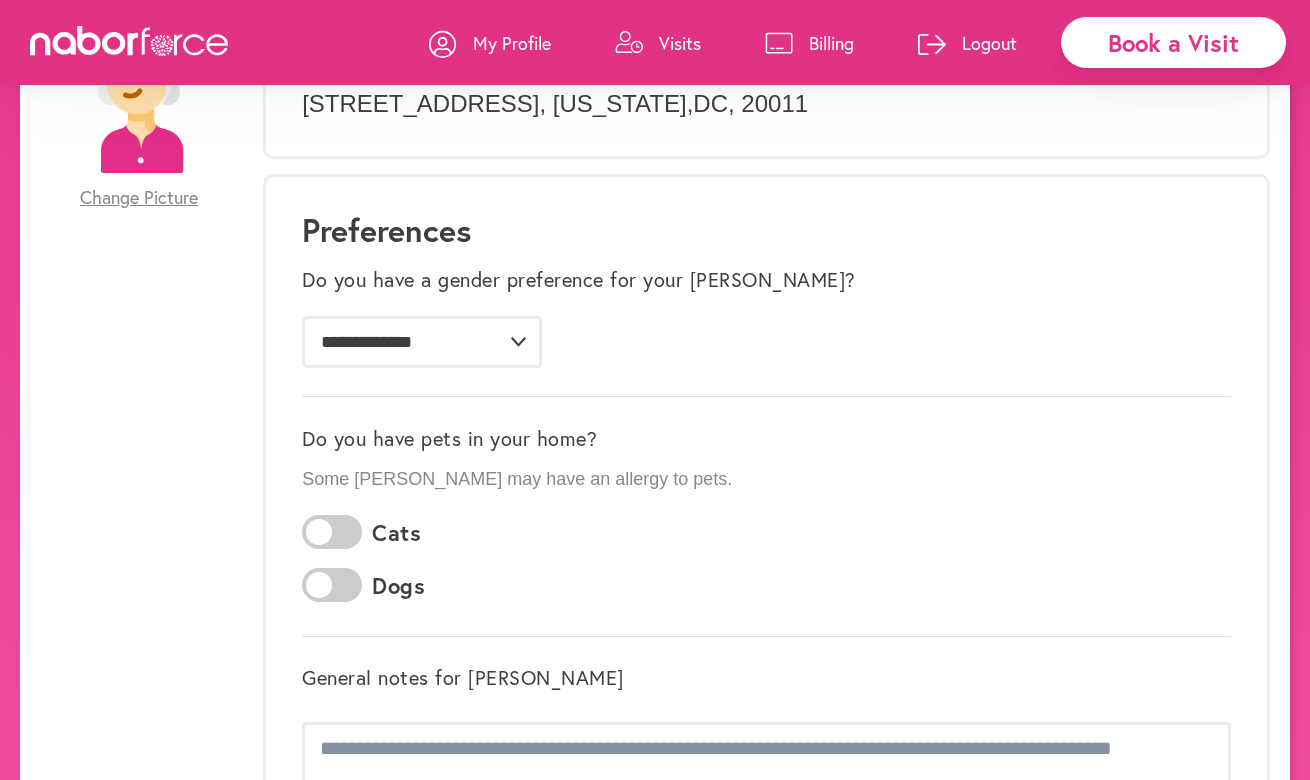 scroll, scrollTop: 0, scrollLeft: 0, axis: both 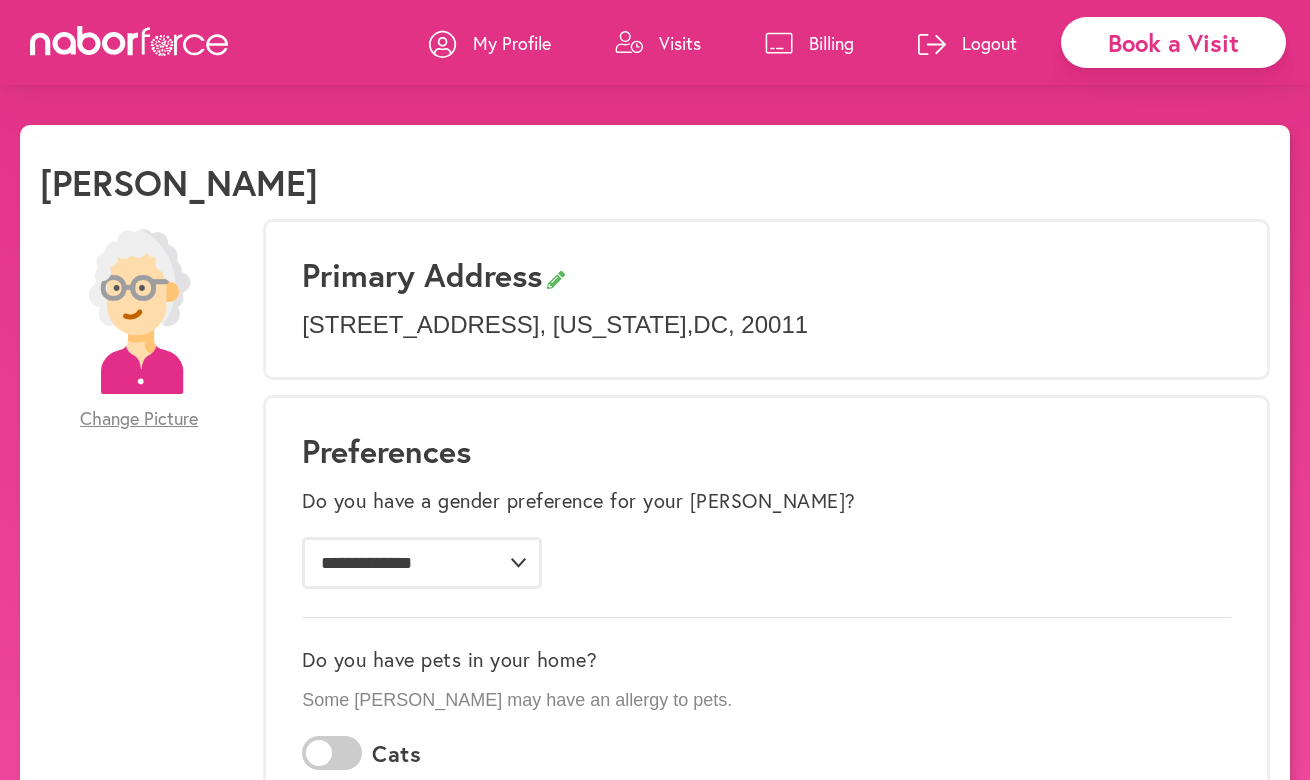 click on "Visits" at bounding box center [680, 43] 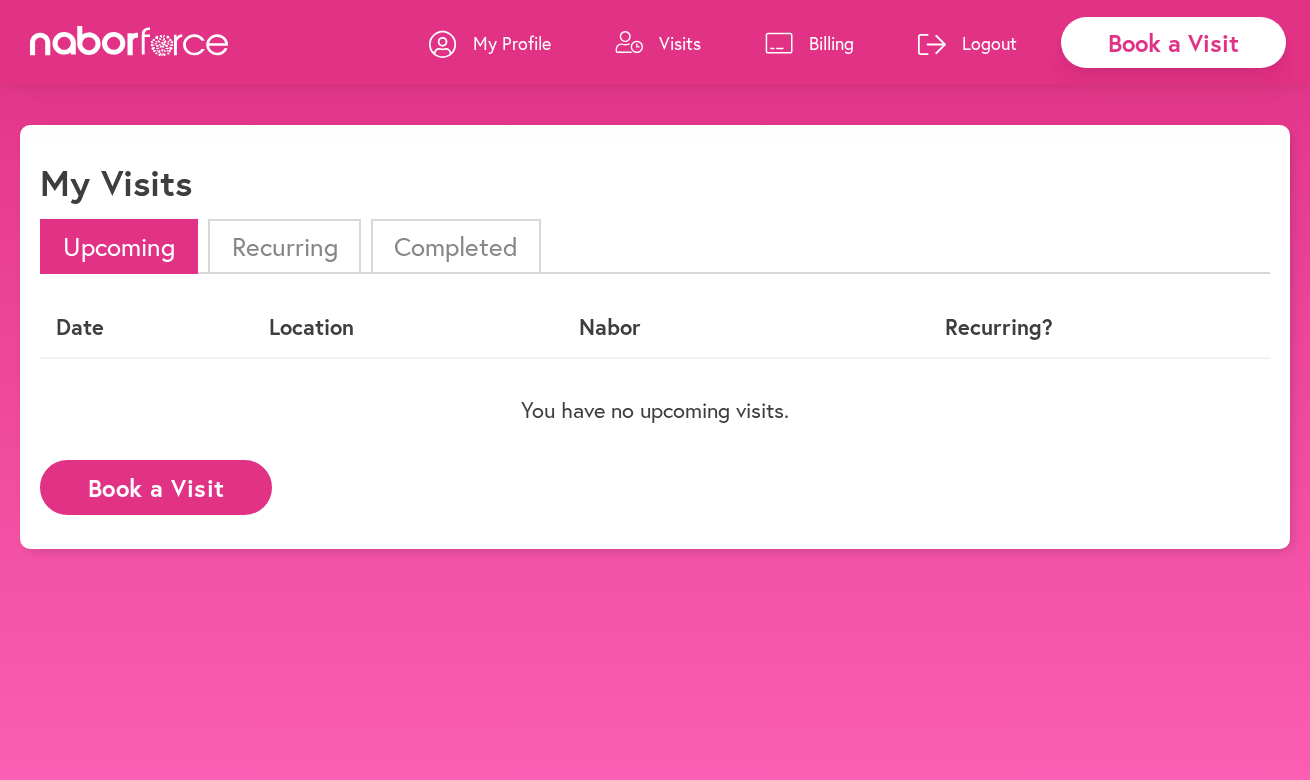 click on "Billing" at bounding box center [809, 43] 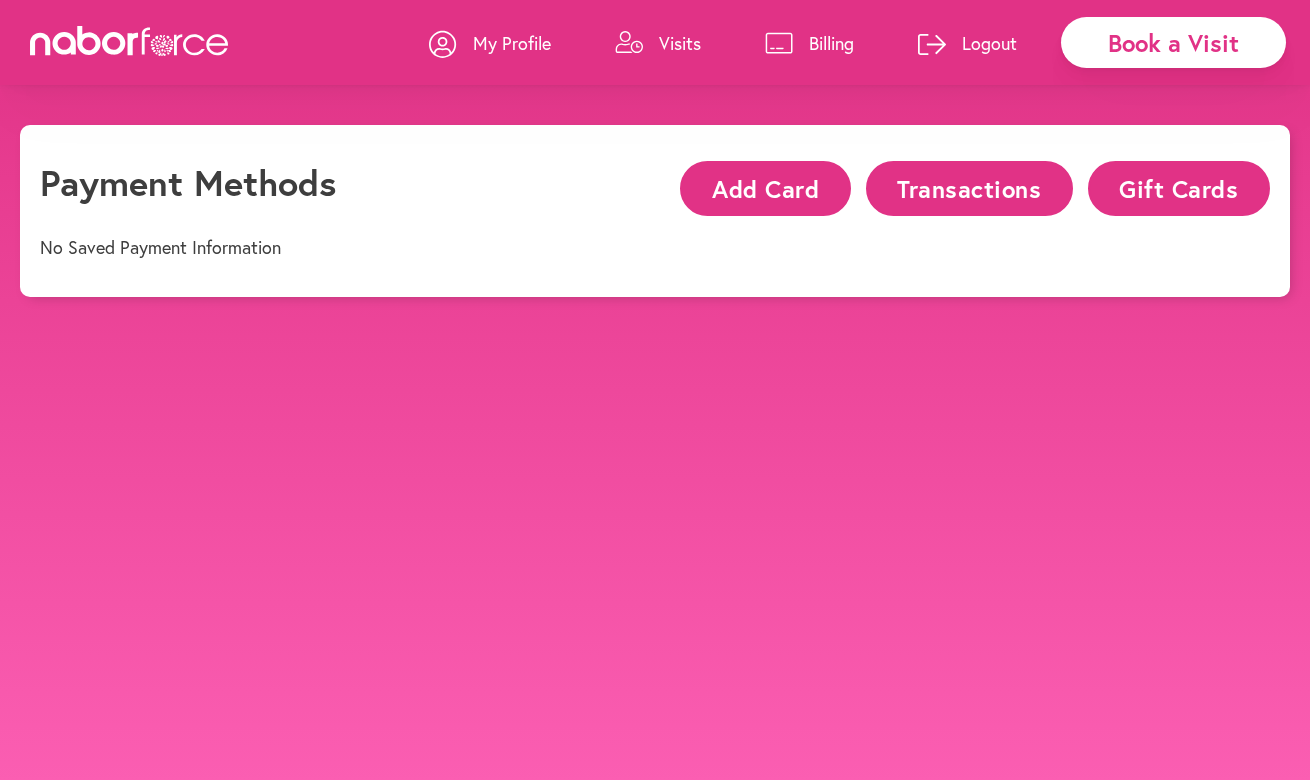 click 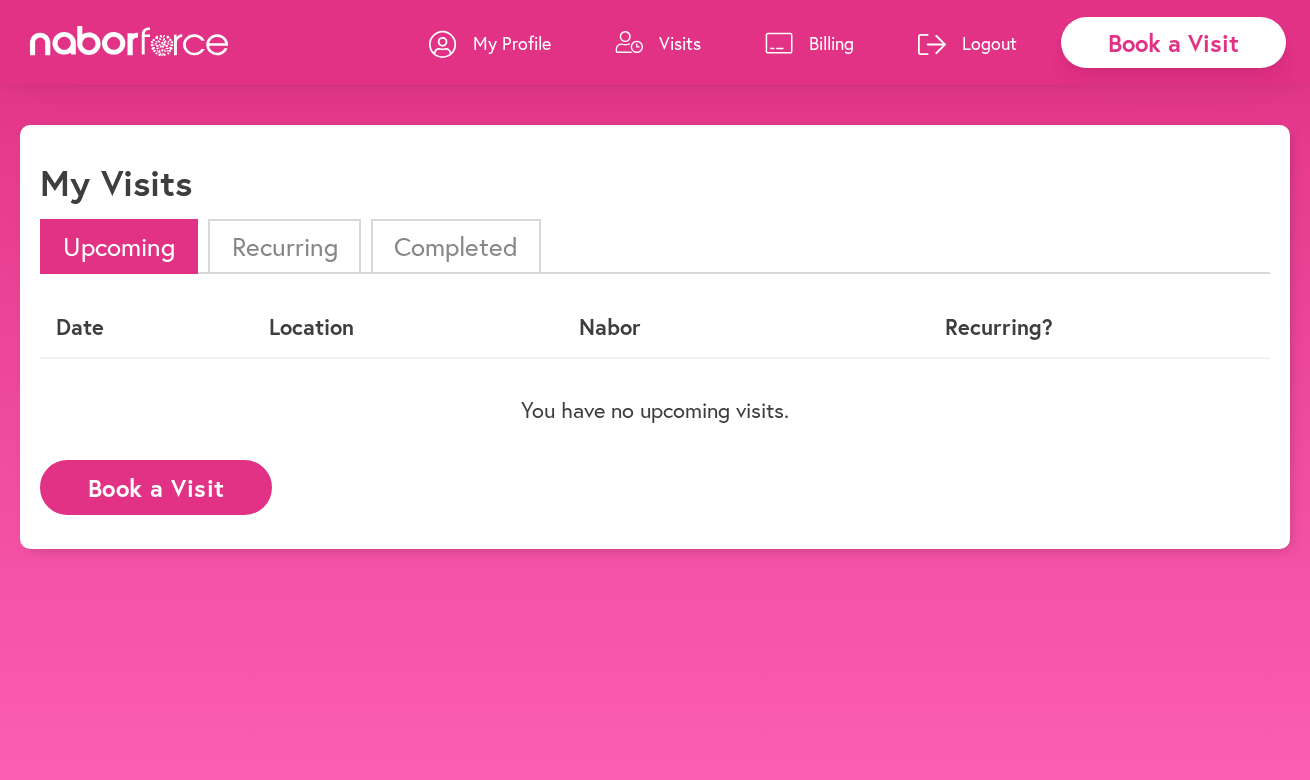 click on "My Profile" at bounding box center (512, 43) 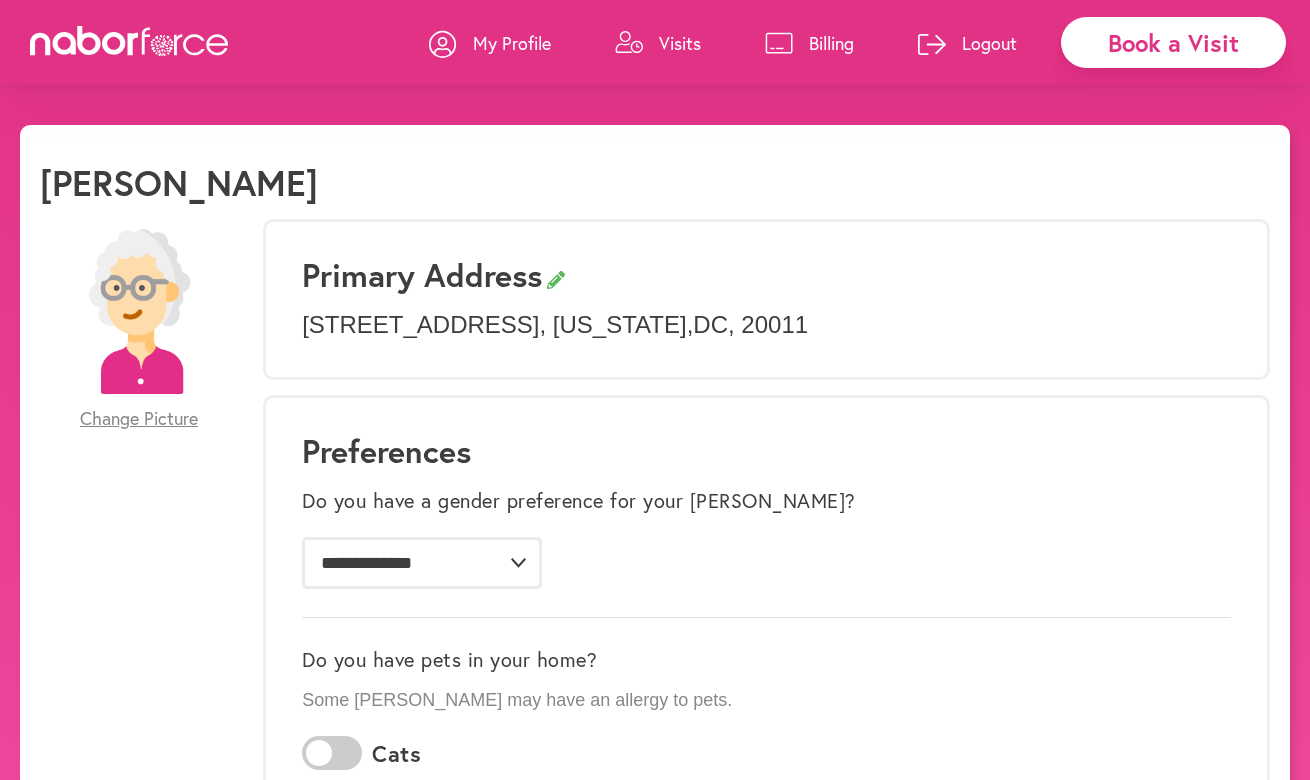 scroll, scrollTop: 70, scrollLeft: 0, axis: vertical 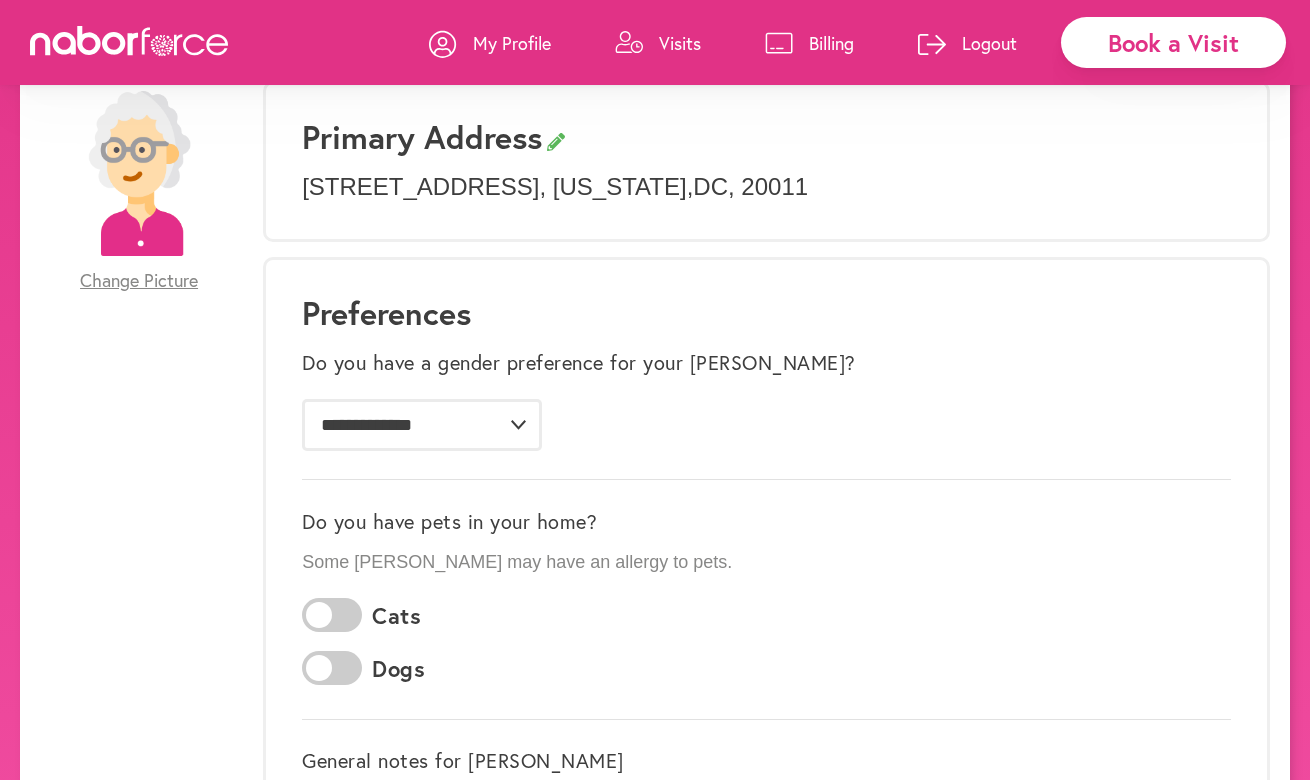 click on "Primary Address 4717 Blagden Terrace NW ,   Washington ,  DC ,   20011" at bounding box center (766, 161) 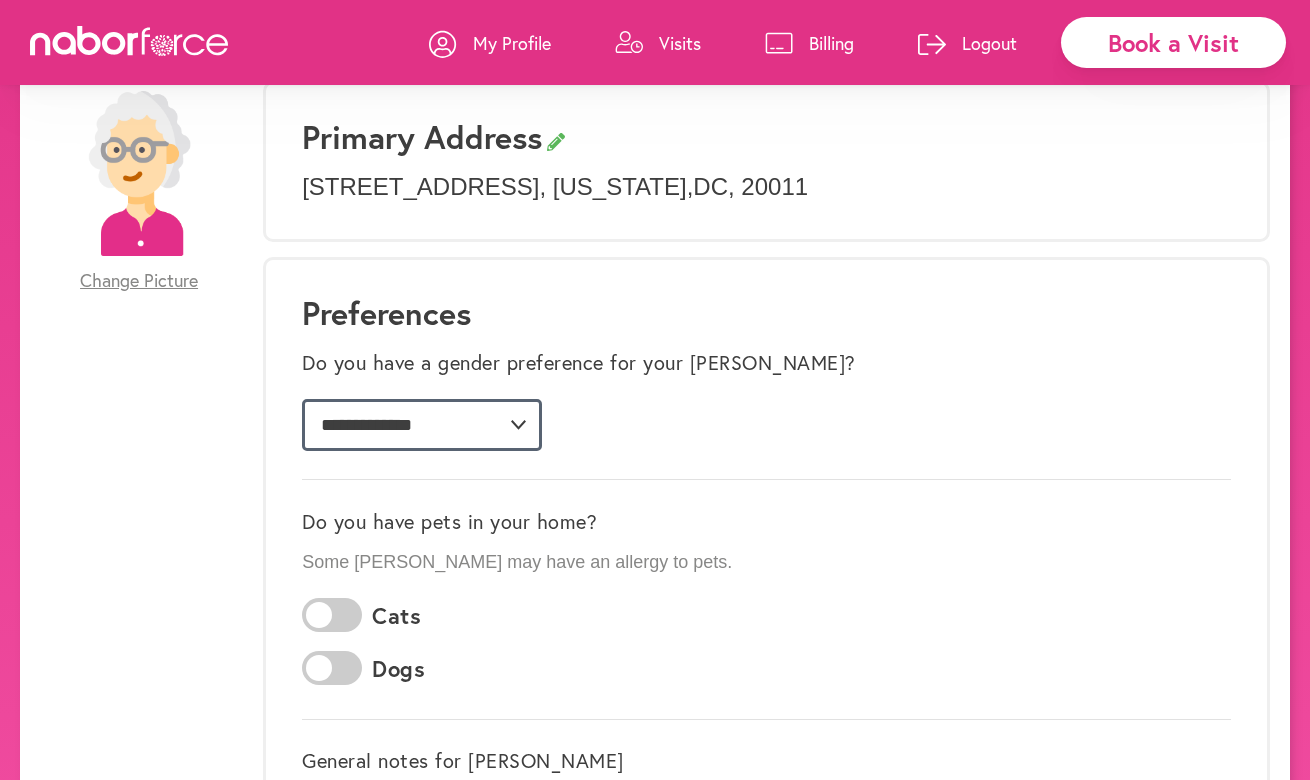 select on "*" 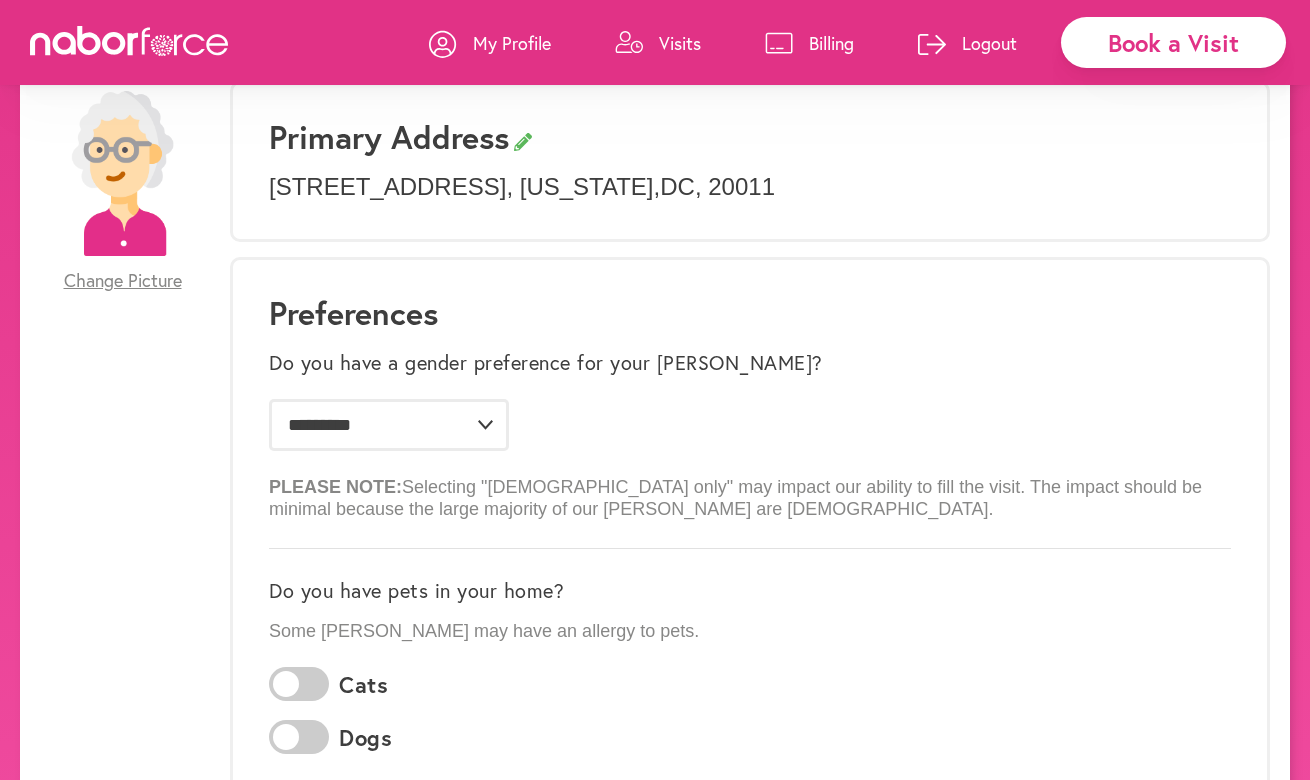 click on "**********" 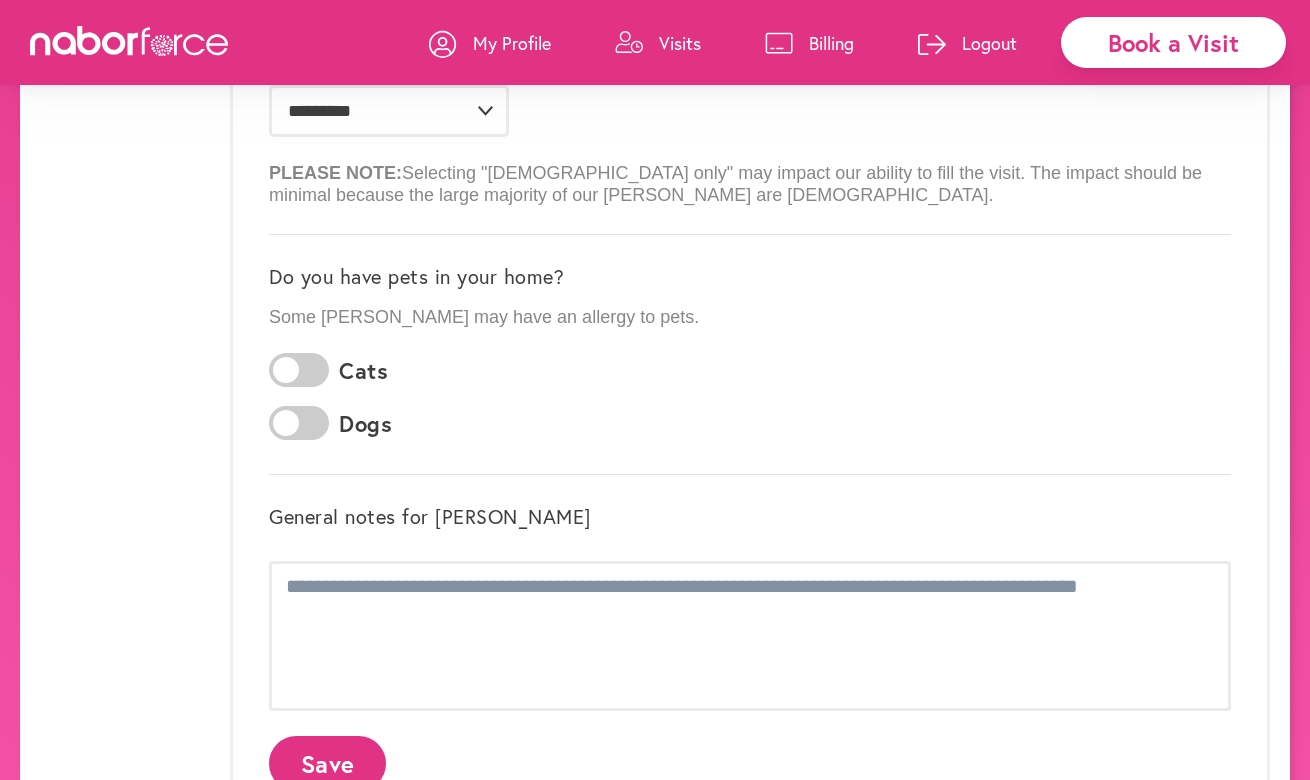 click on "Do you have pets in your home? Some Nabors may have an allergy to pets." 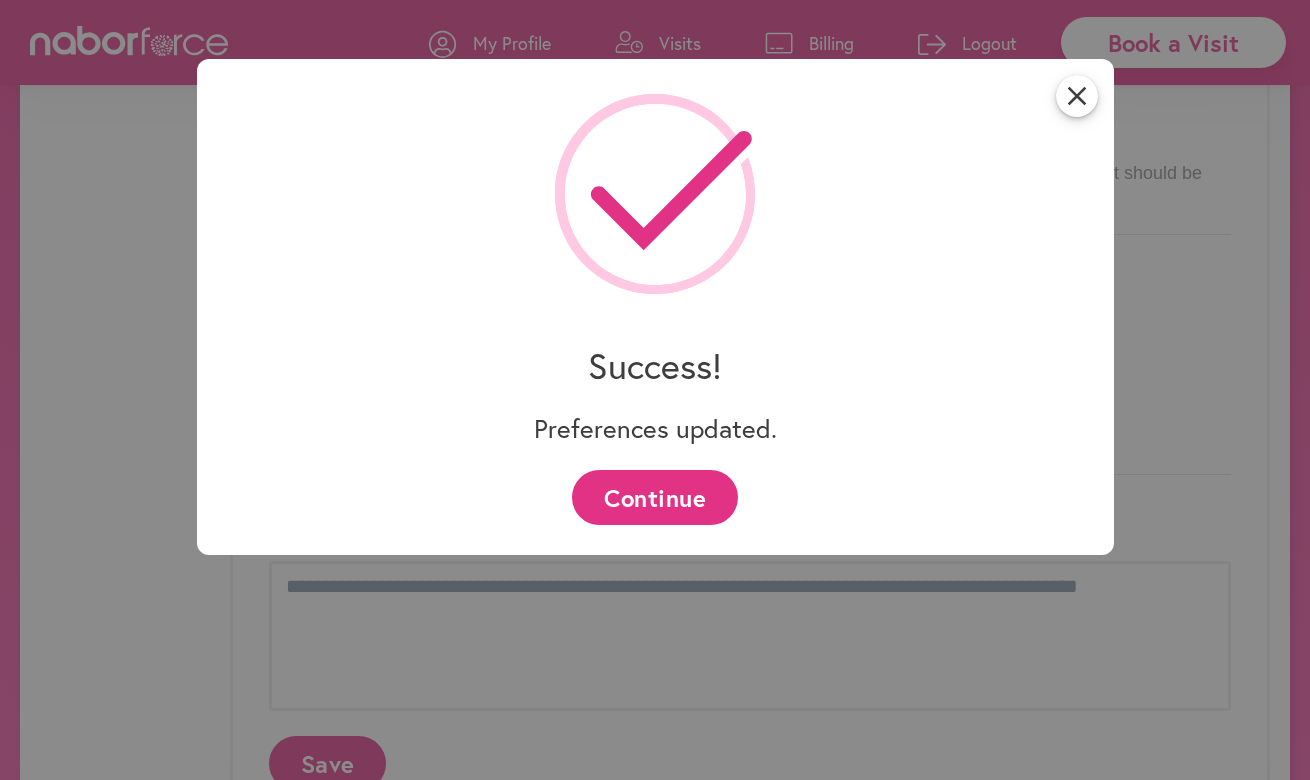 scroll, scrollTop: 0, scrollLeft: 0, axis: both 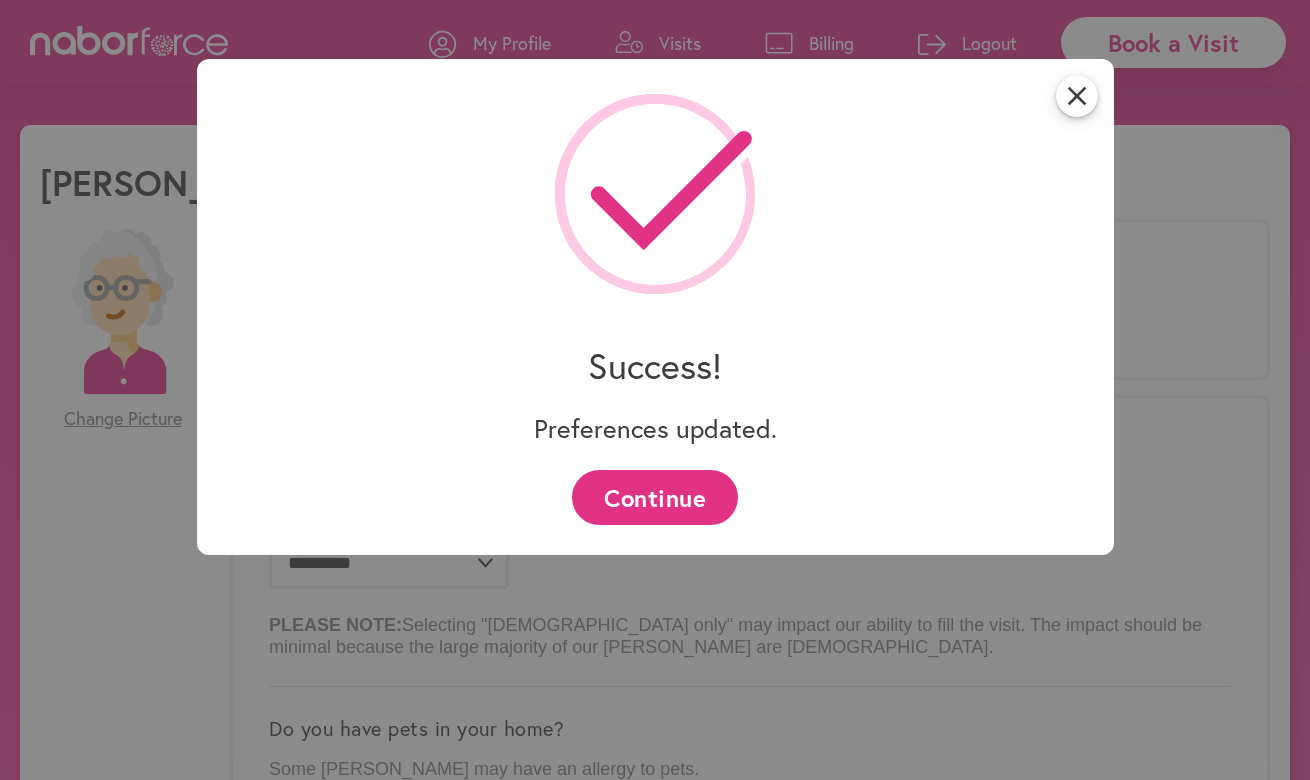 click on "Continue" at bounding box center [654, 497] 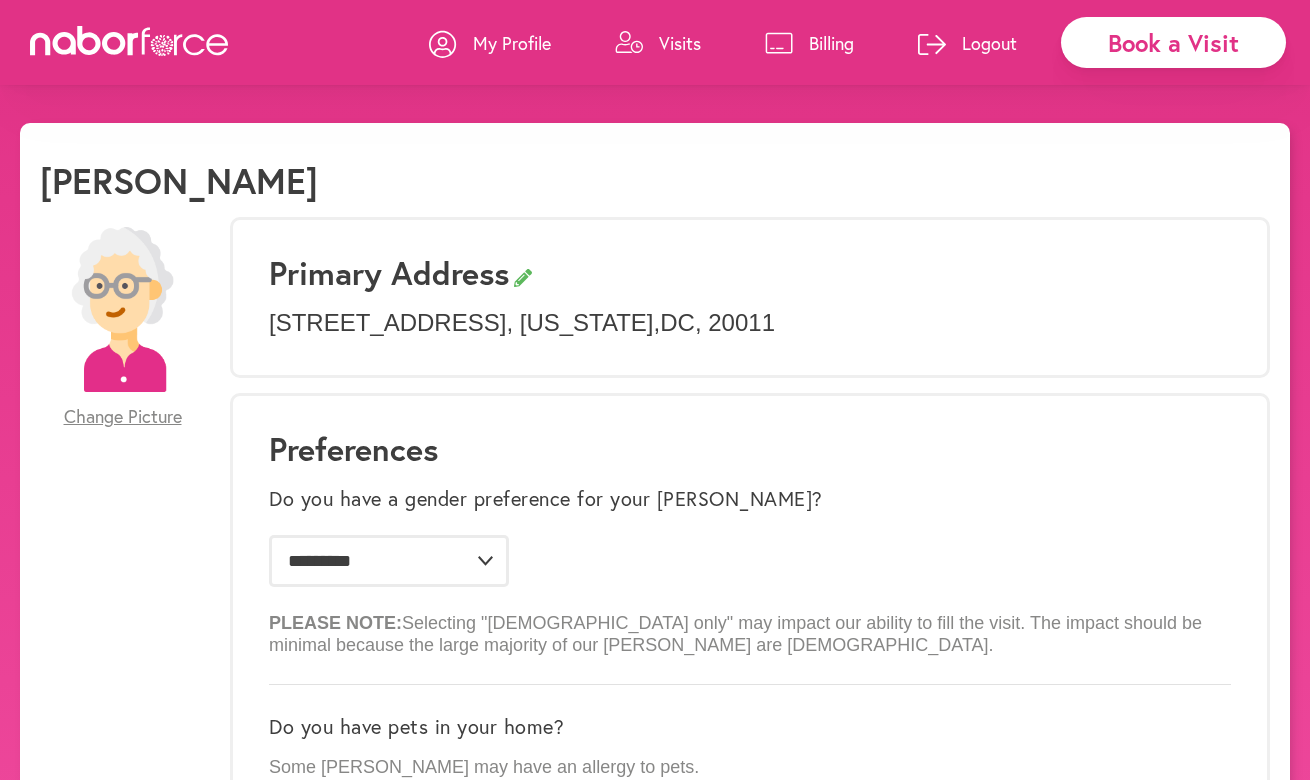 scroll, scrollTop: 0, scrollLeft: 0, axis: both 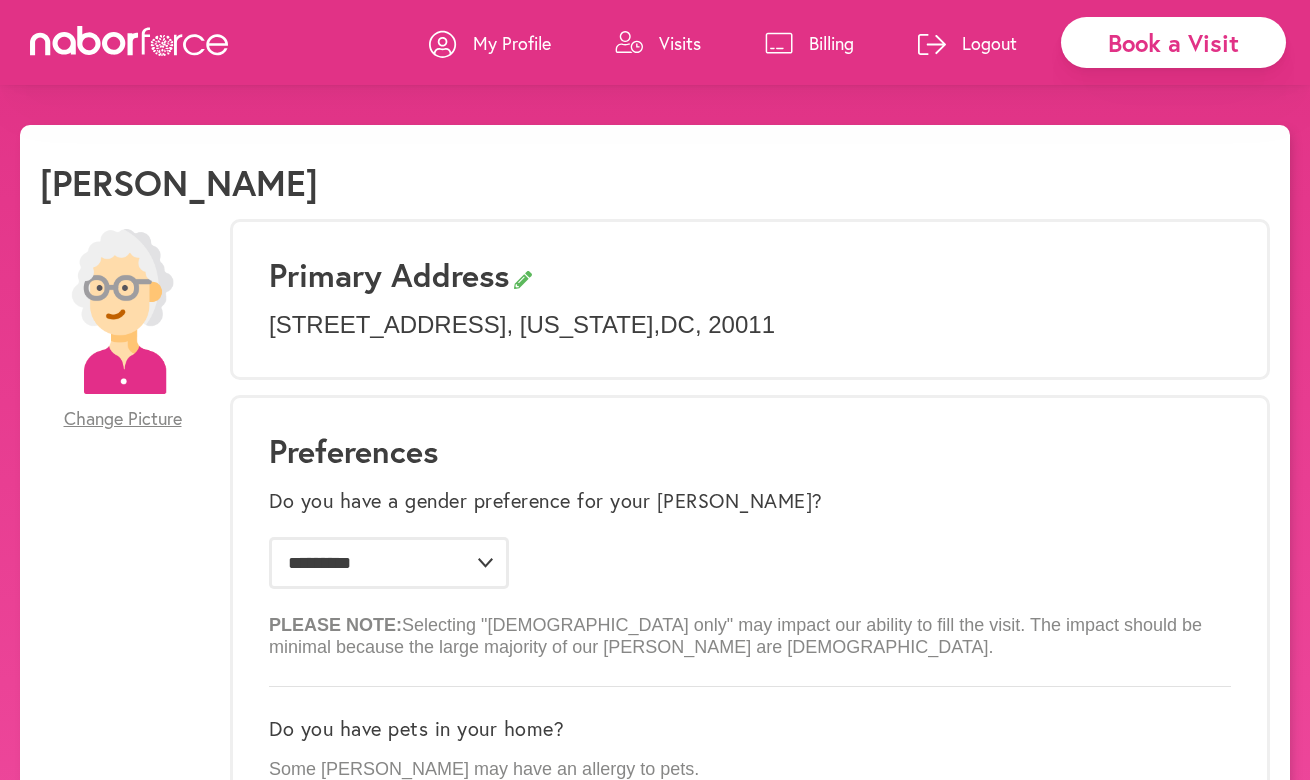 click on "My Profile" at bounding box center [512, 43] 